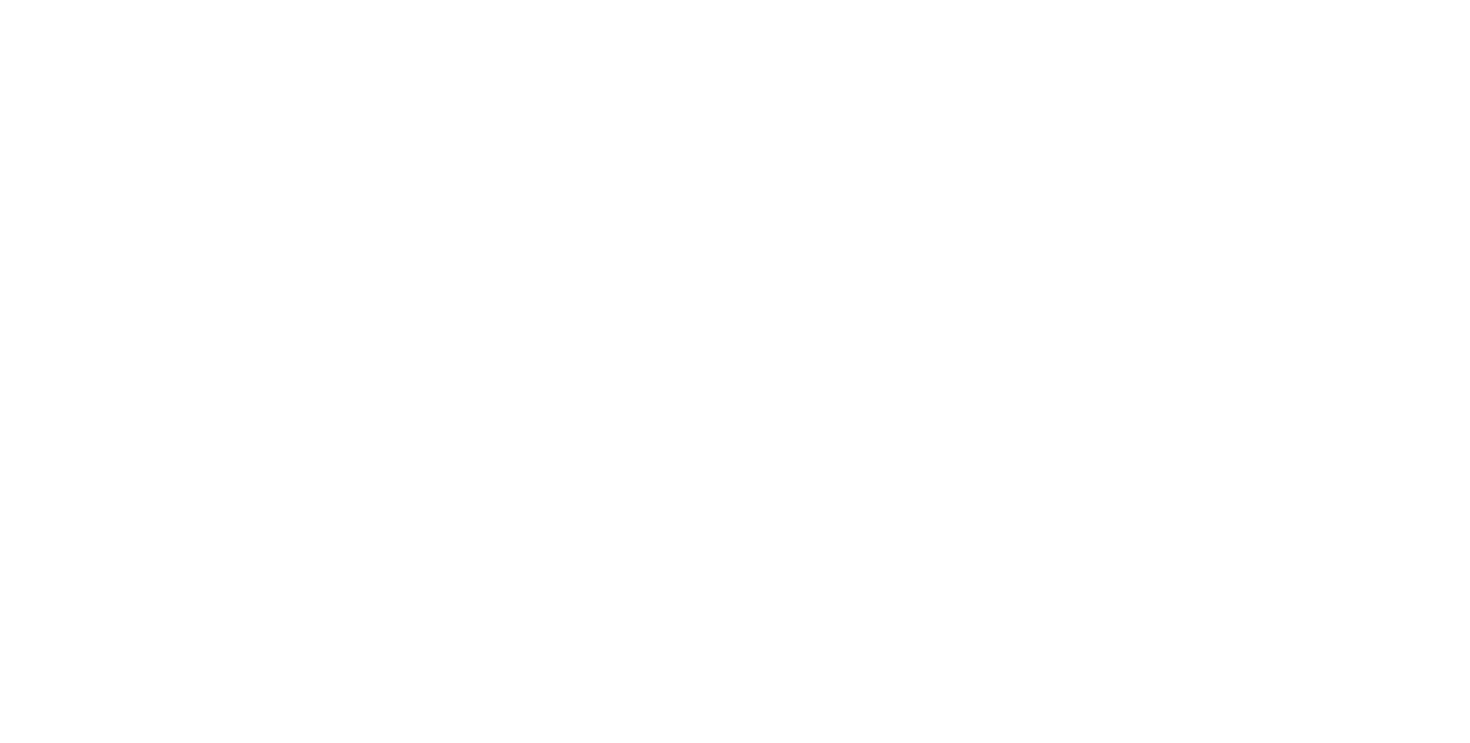 scroll, scrollTop: 0, scrollLeft: 0, axis: both 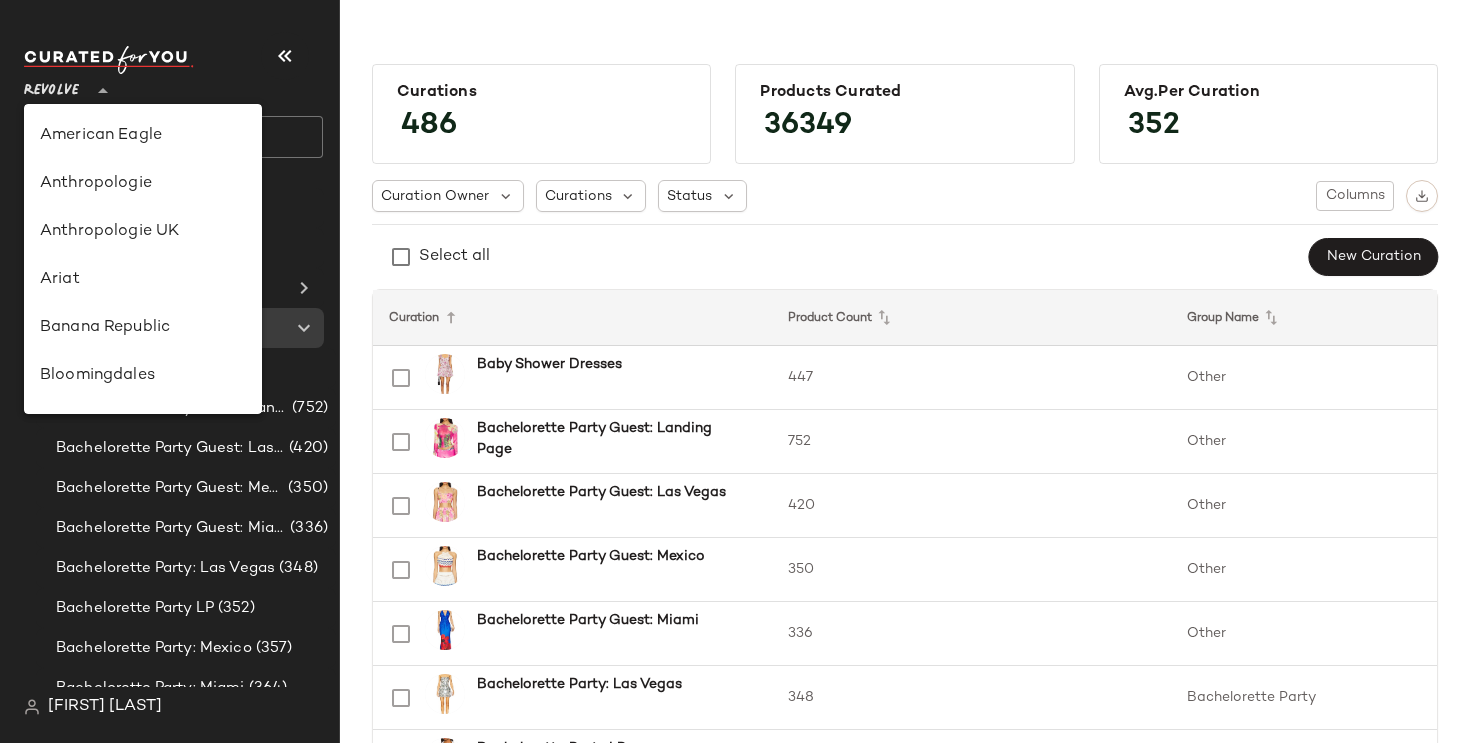click 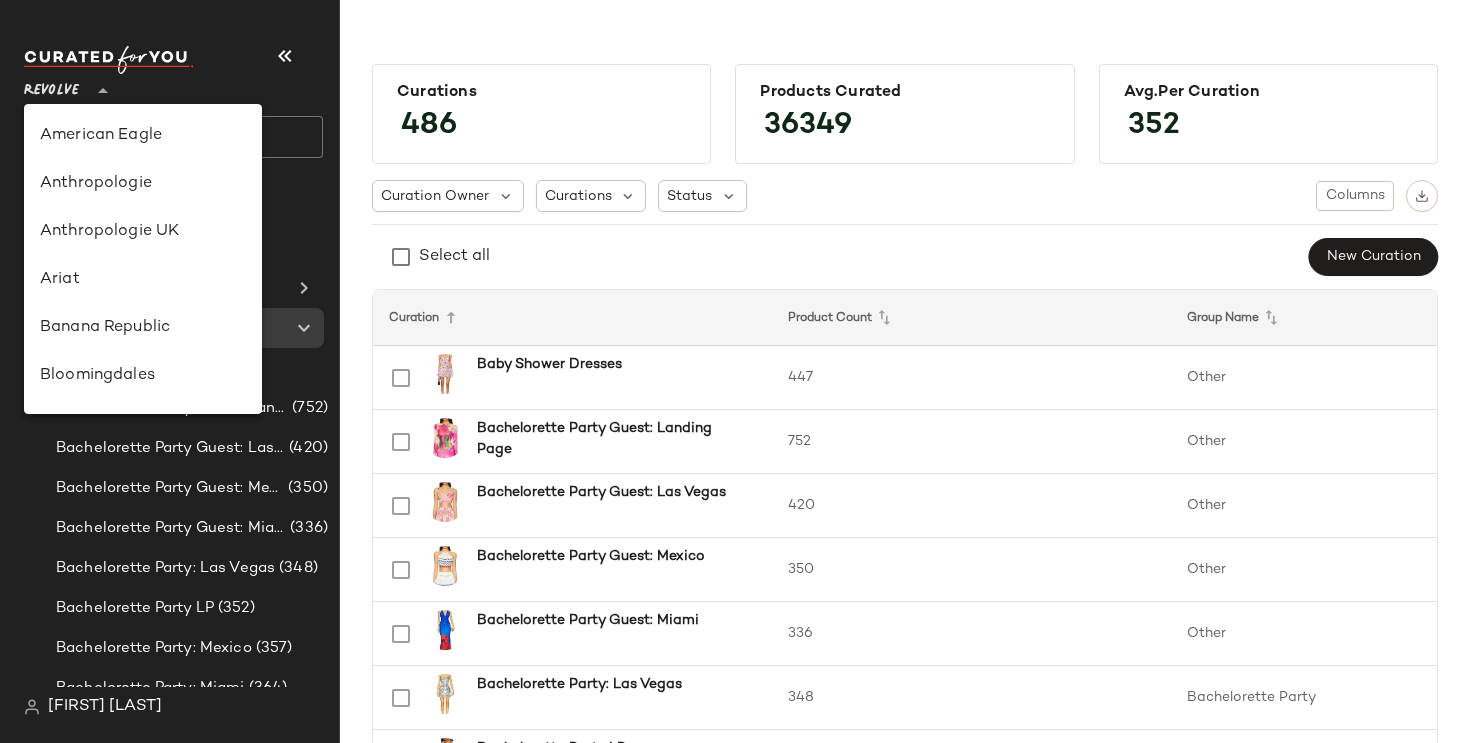 scroll, scrollTop: 1008, scrollLeft: 0, axis: vertical 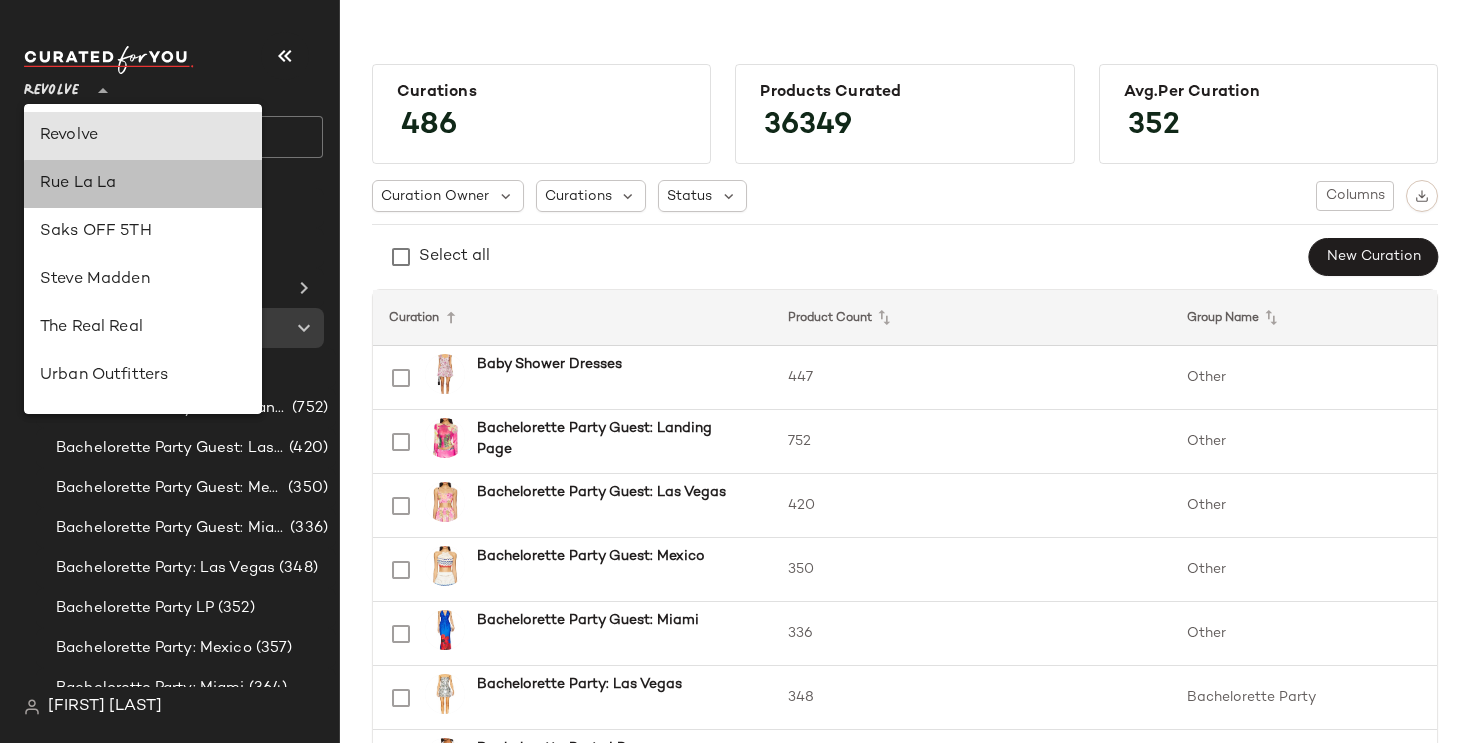 click on "Rue La La" at bounding box center [143, 184] 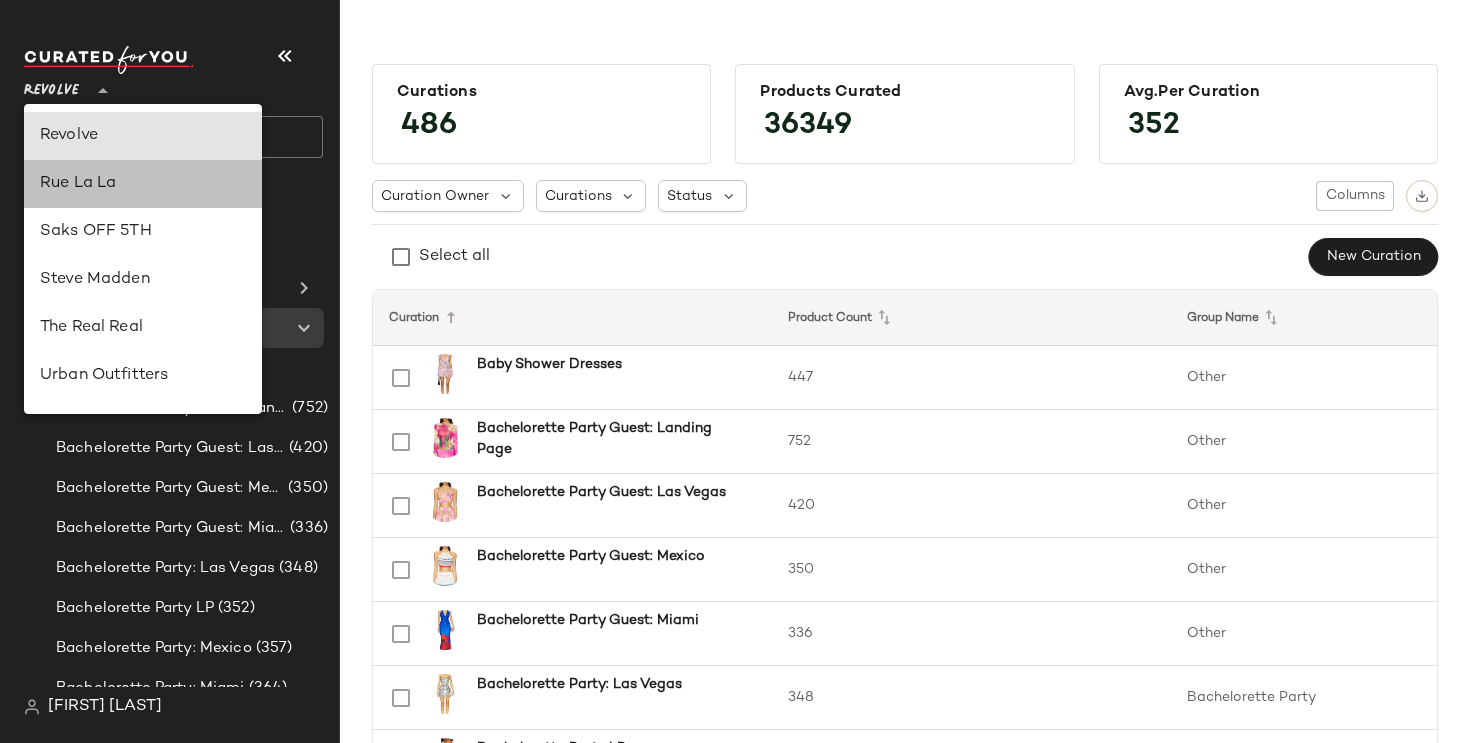 type on "**" 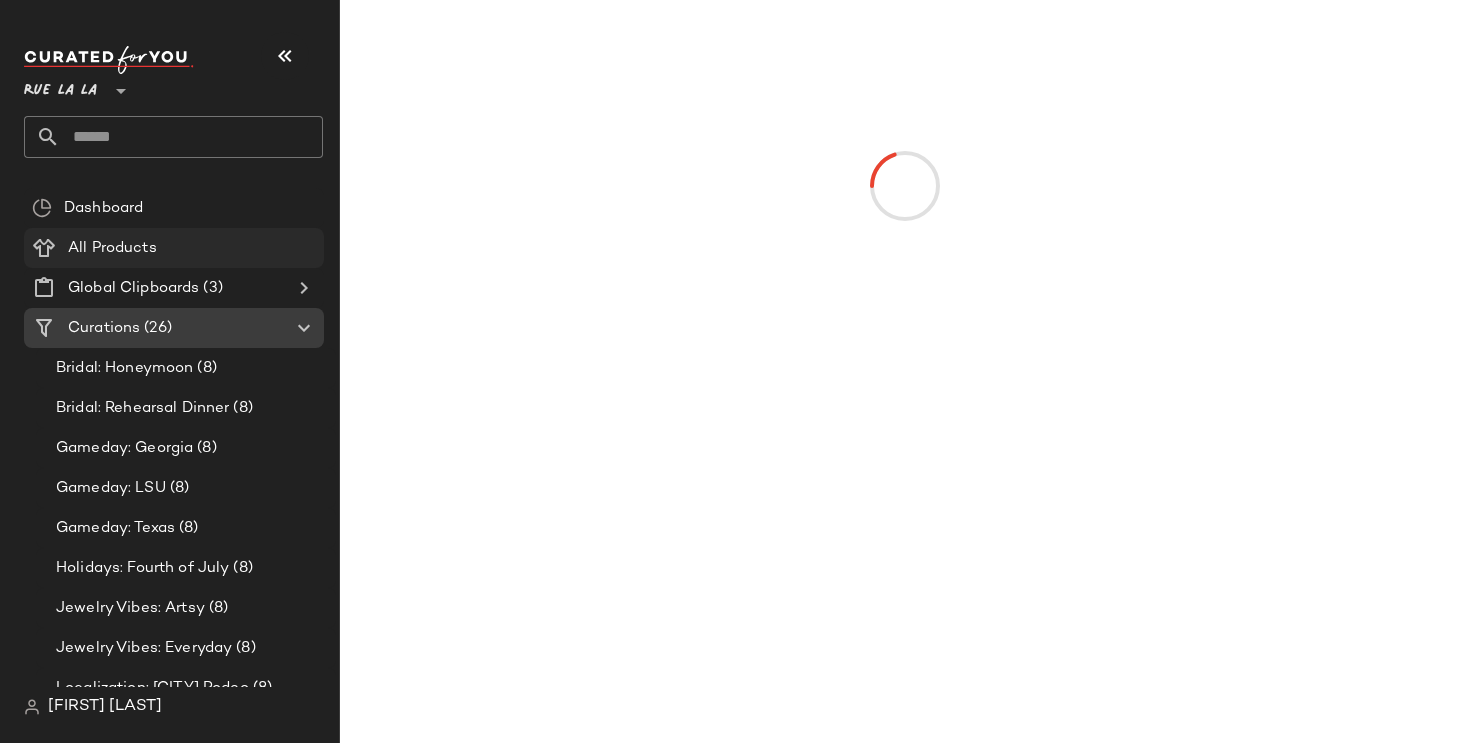 click on "All Products" 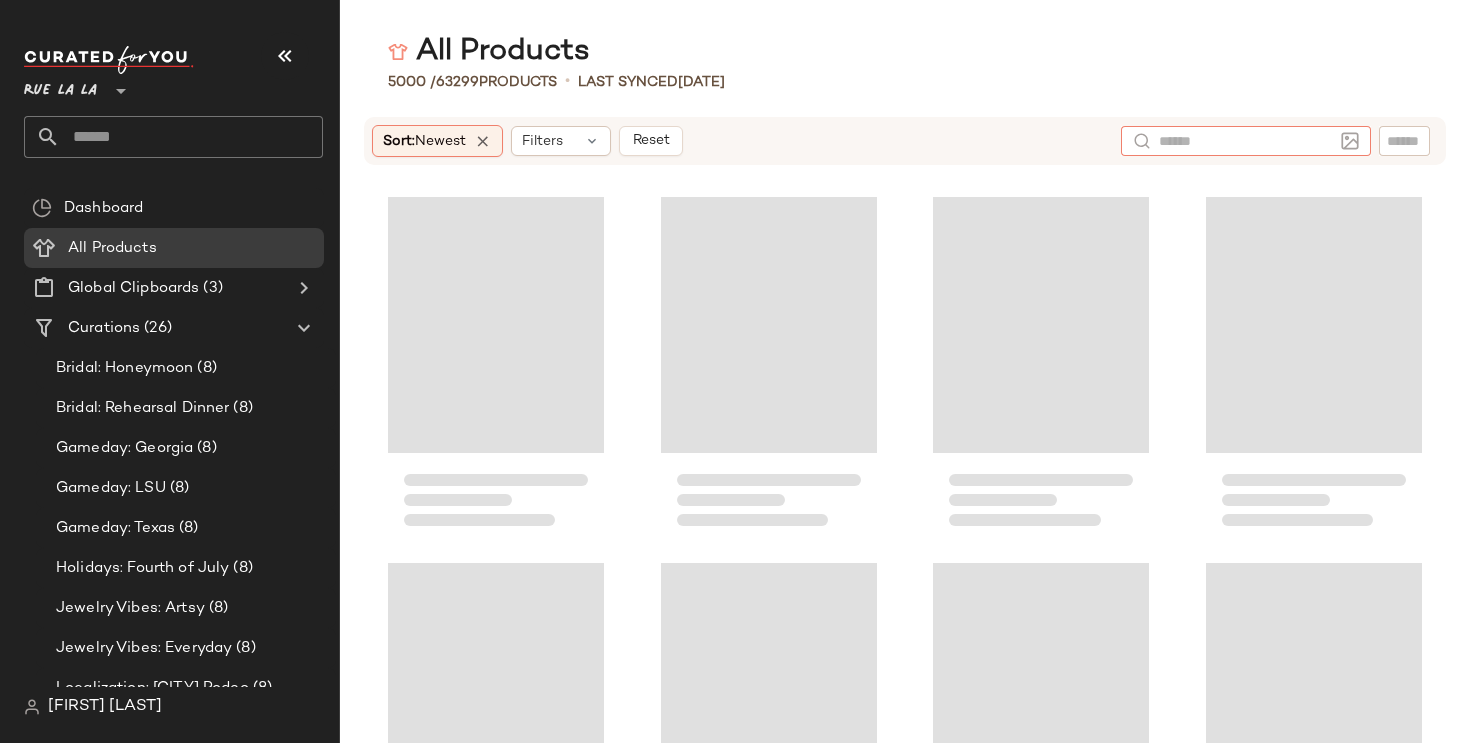 click 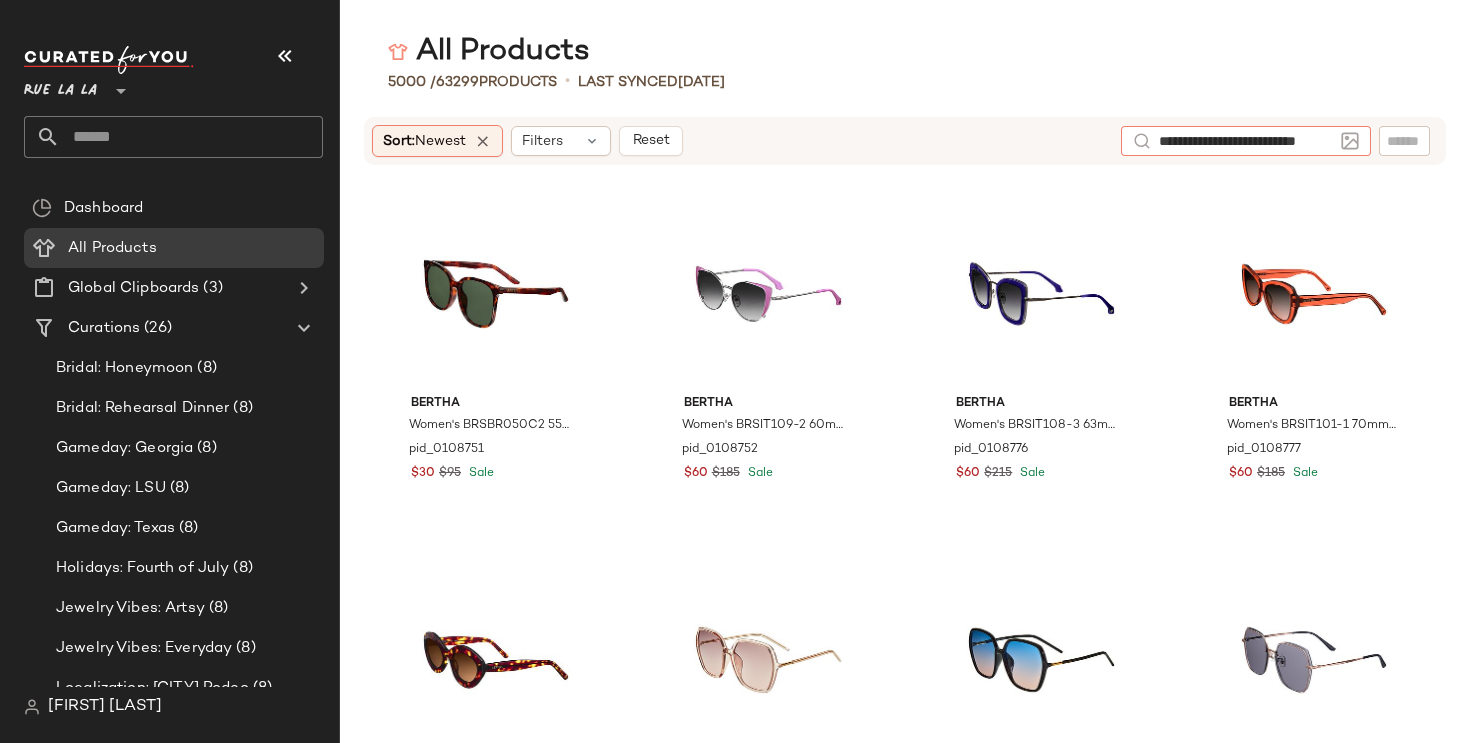 scroll, scrollTop: 0, scrollLeft: 0, axis: both 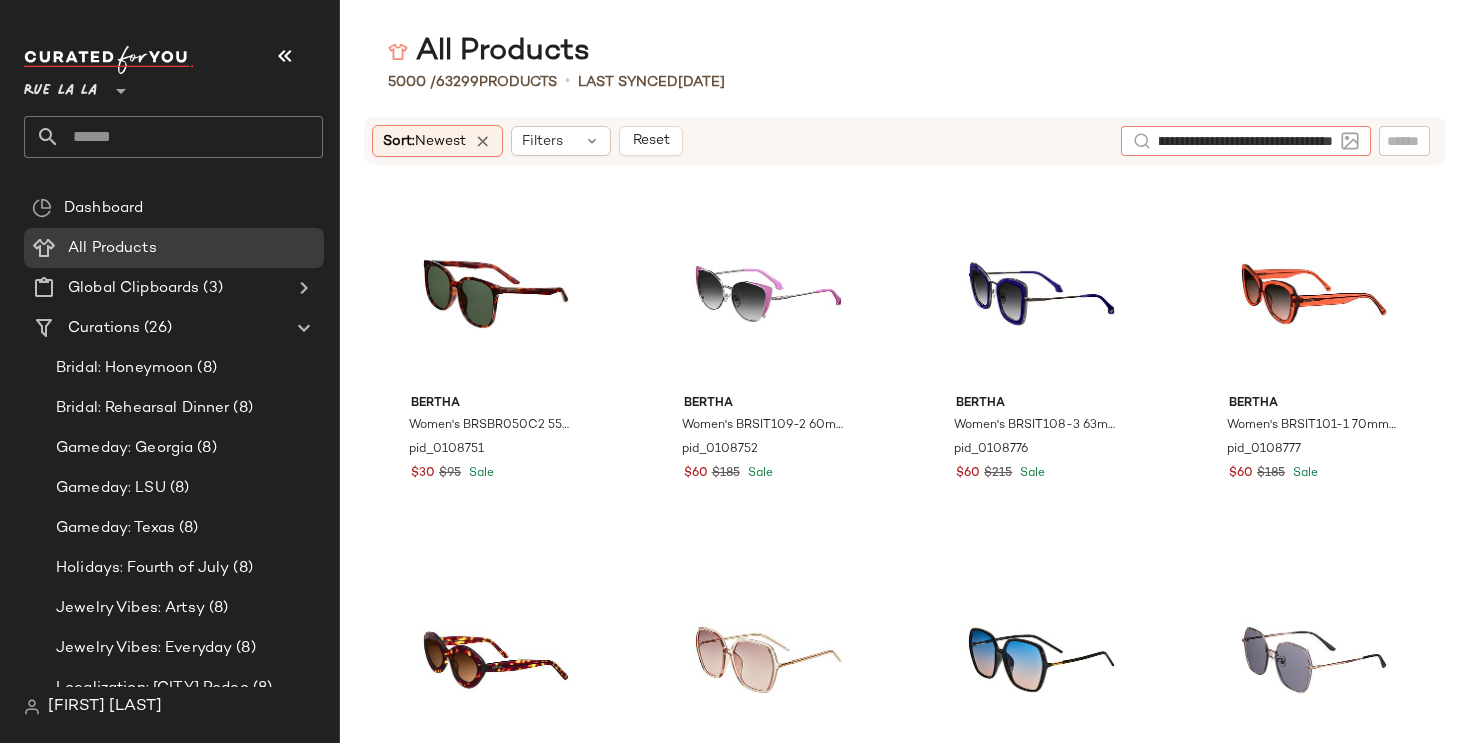 type on "**********" 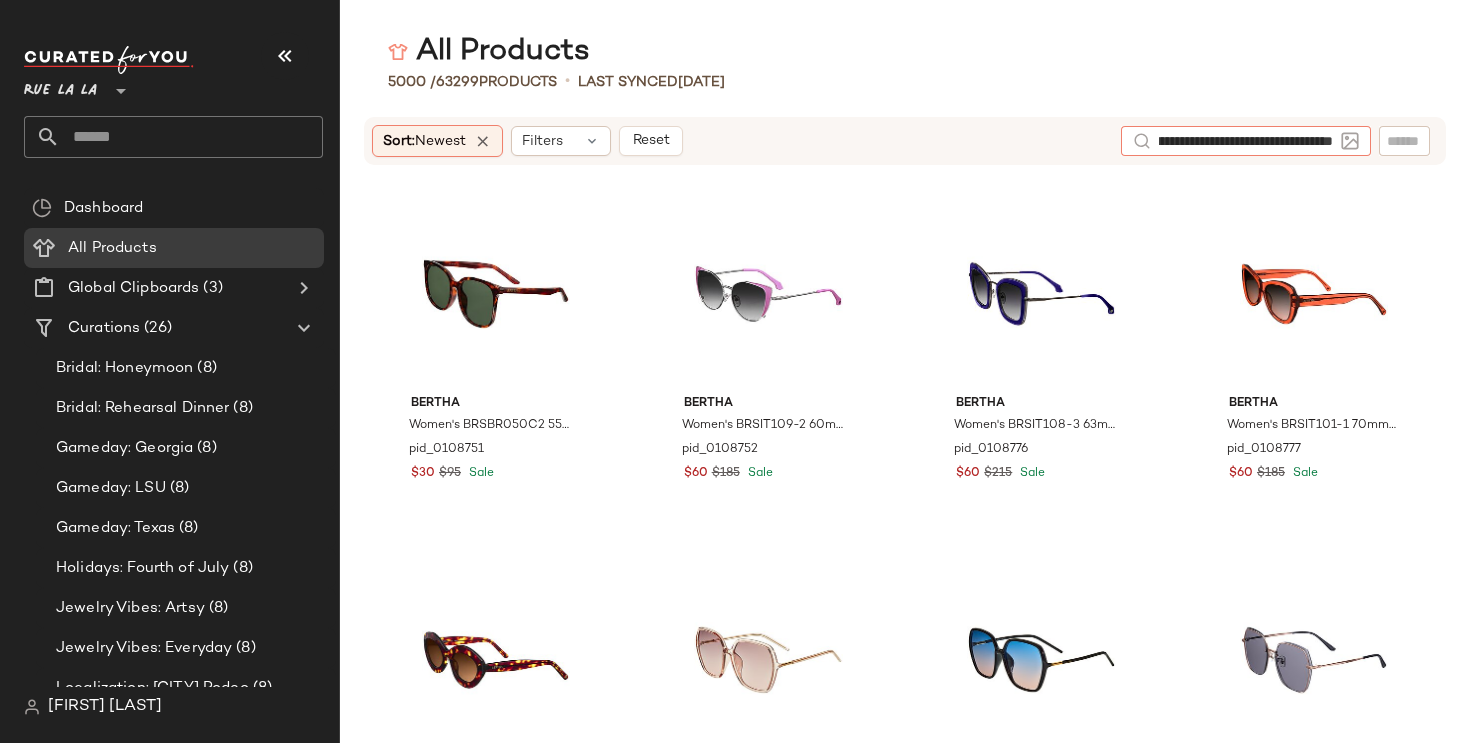 type 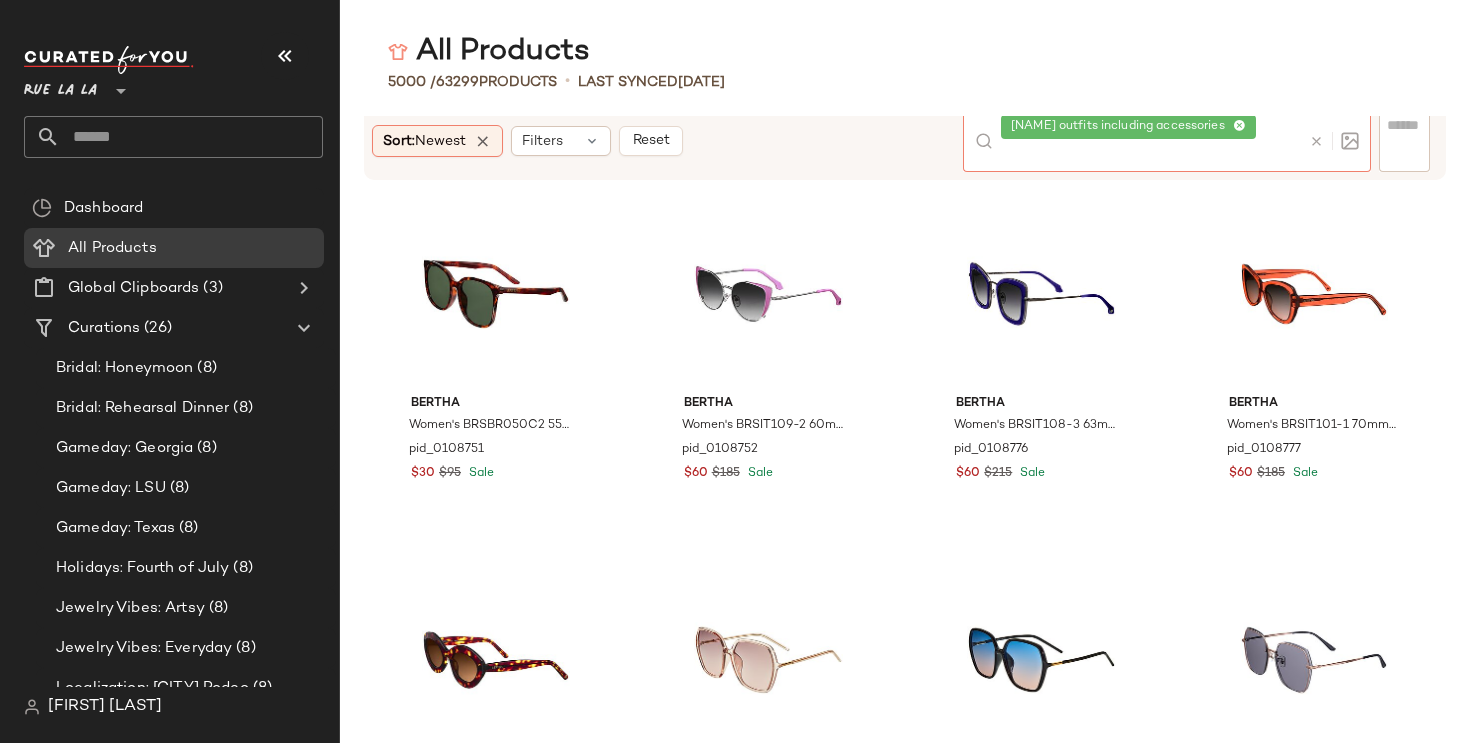 scroll, scrollTop: 0, scrollLeft: 0, axis: both 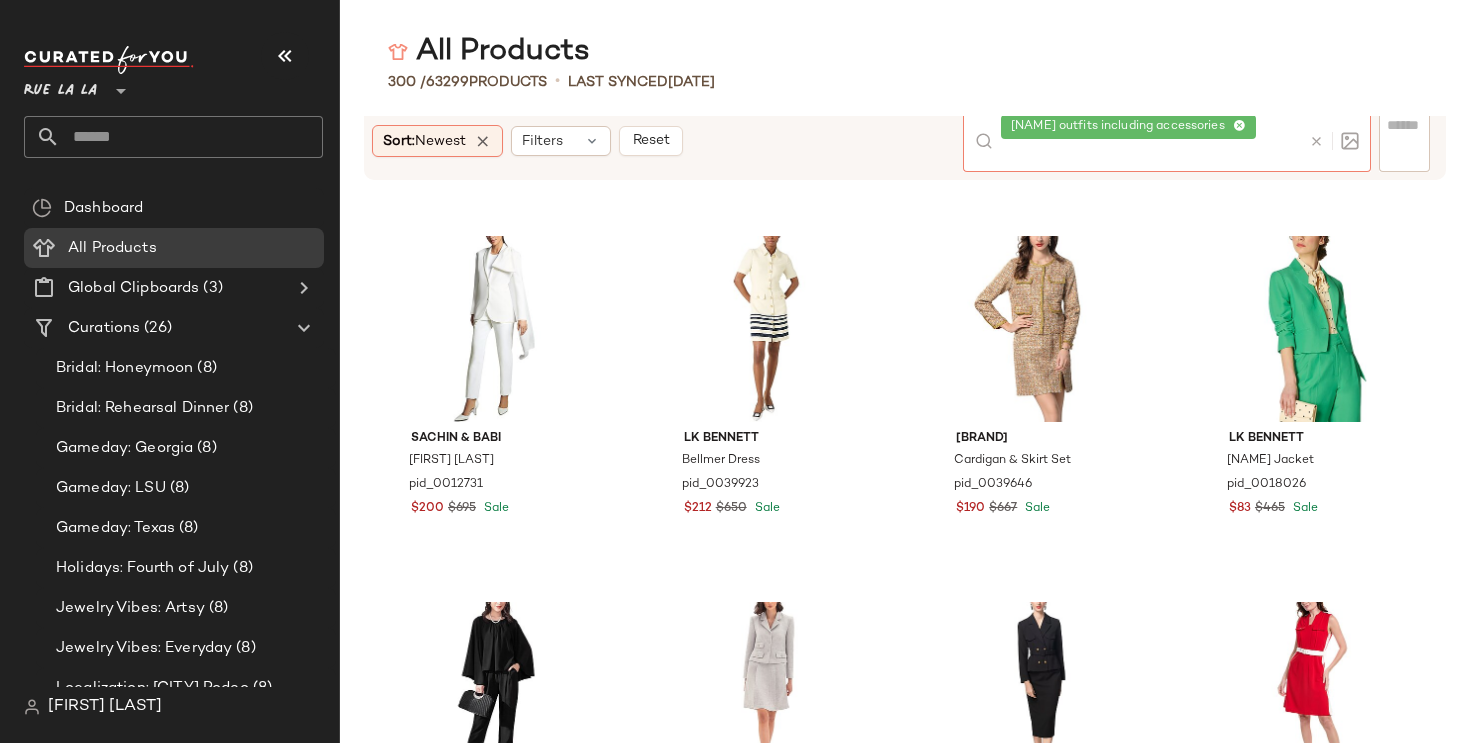 click on "Rue La La" at bounding box center [60, 86] 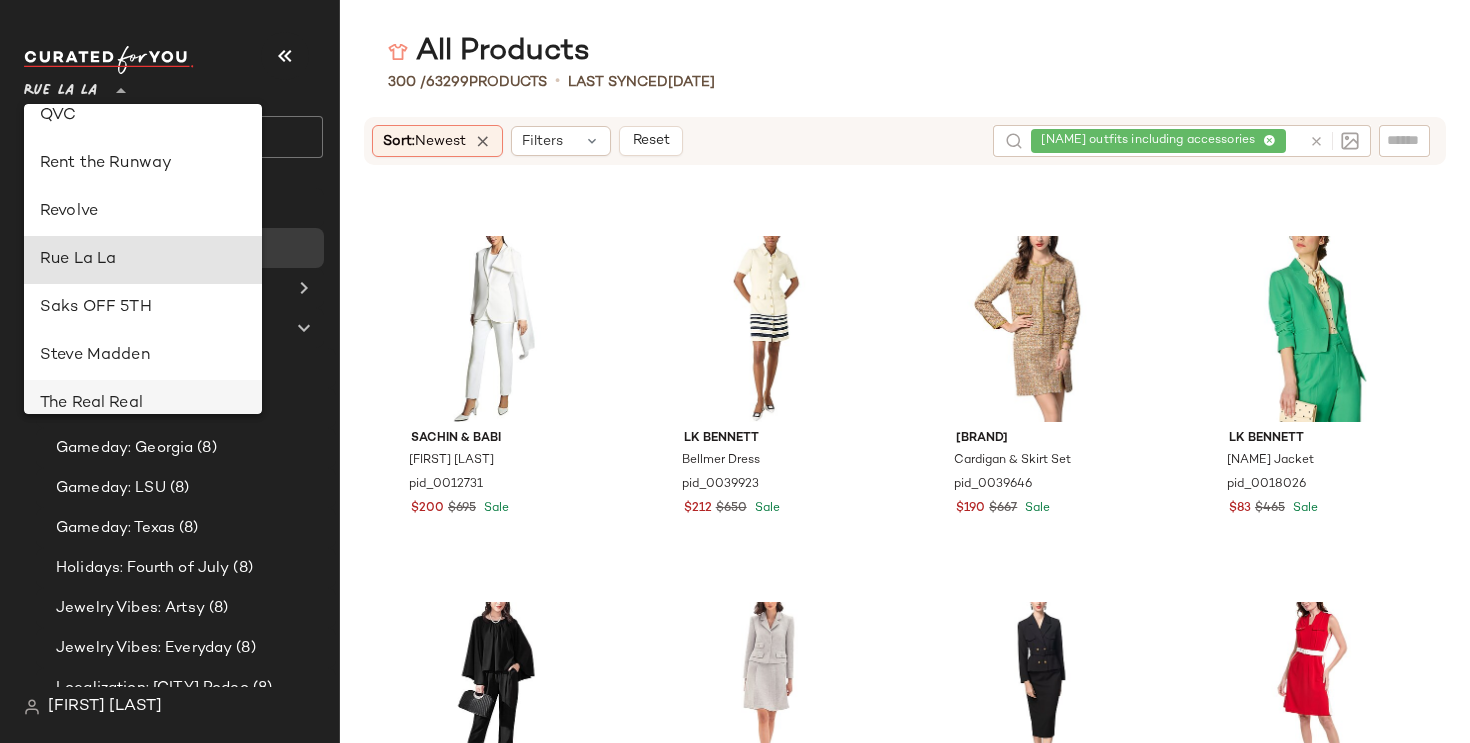 scroll, scrollTop: 926, scrollLeft: 0, axis: vertical 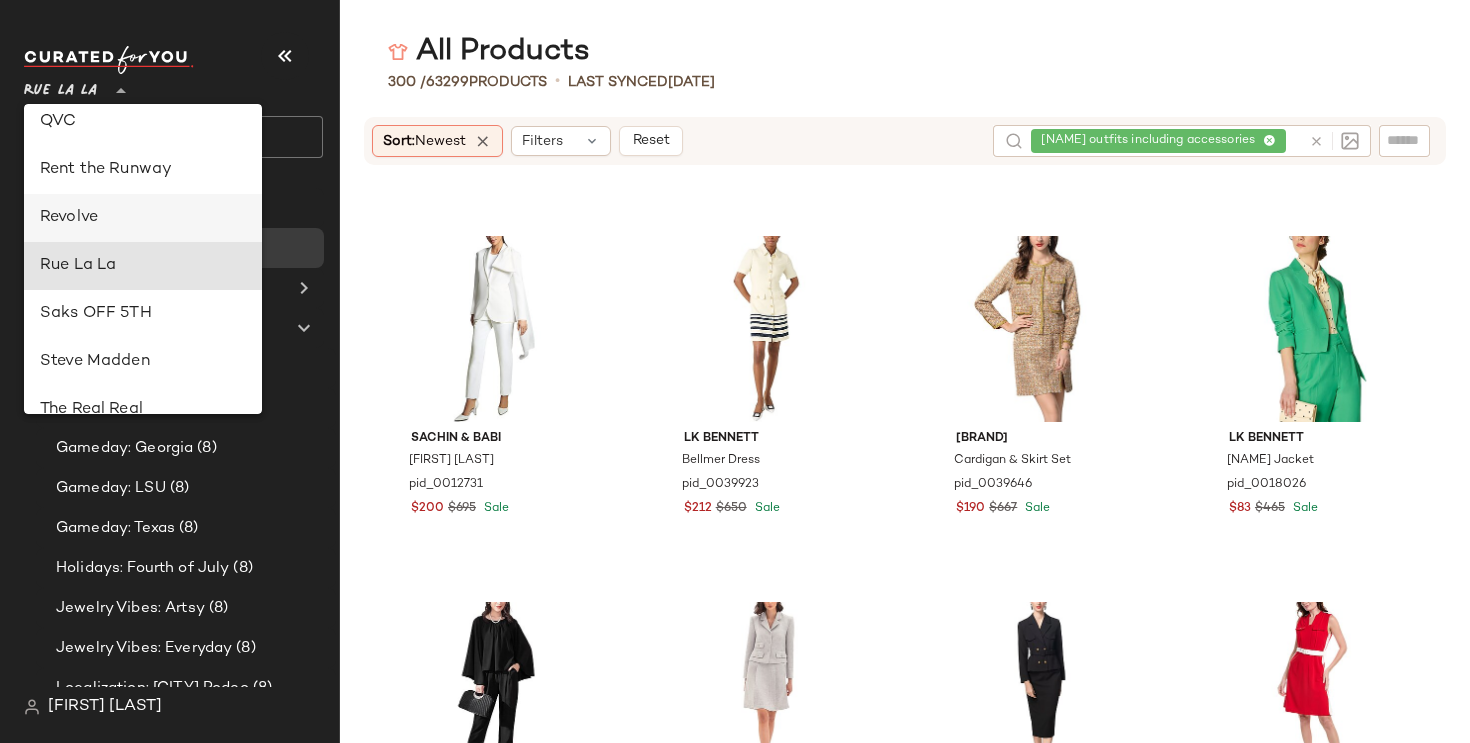 click on "Revolve" at bounding box center (143, 218) 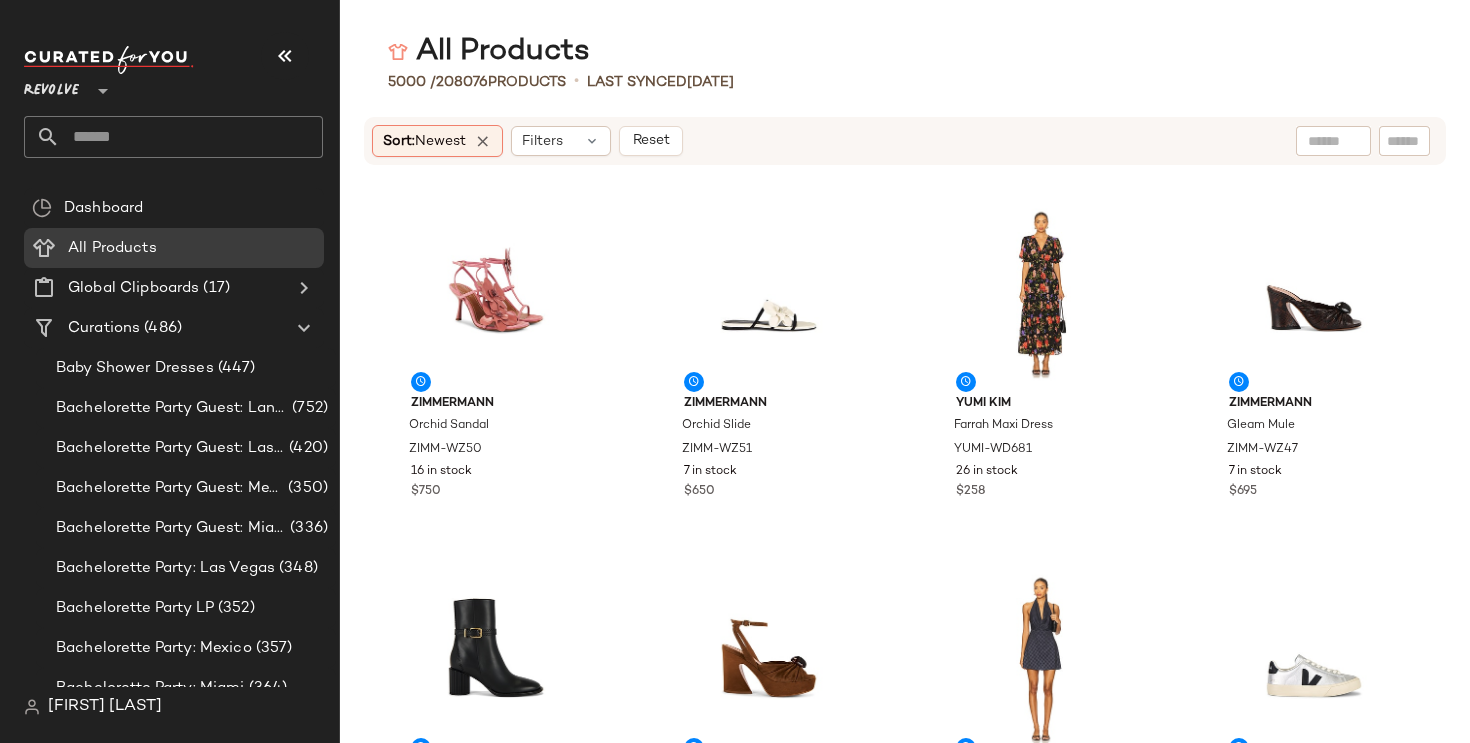 click on "Revolve **" 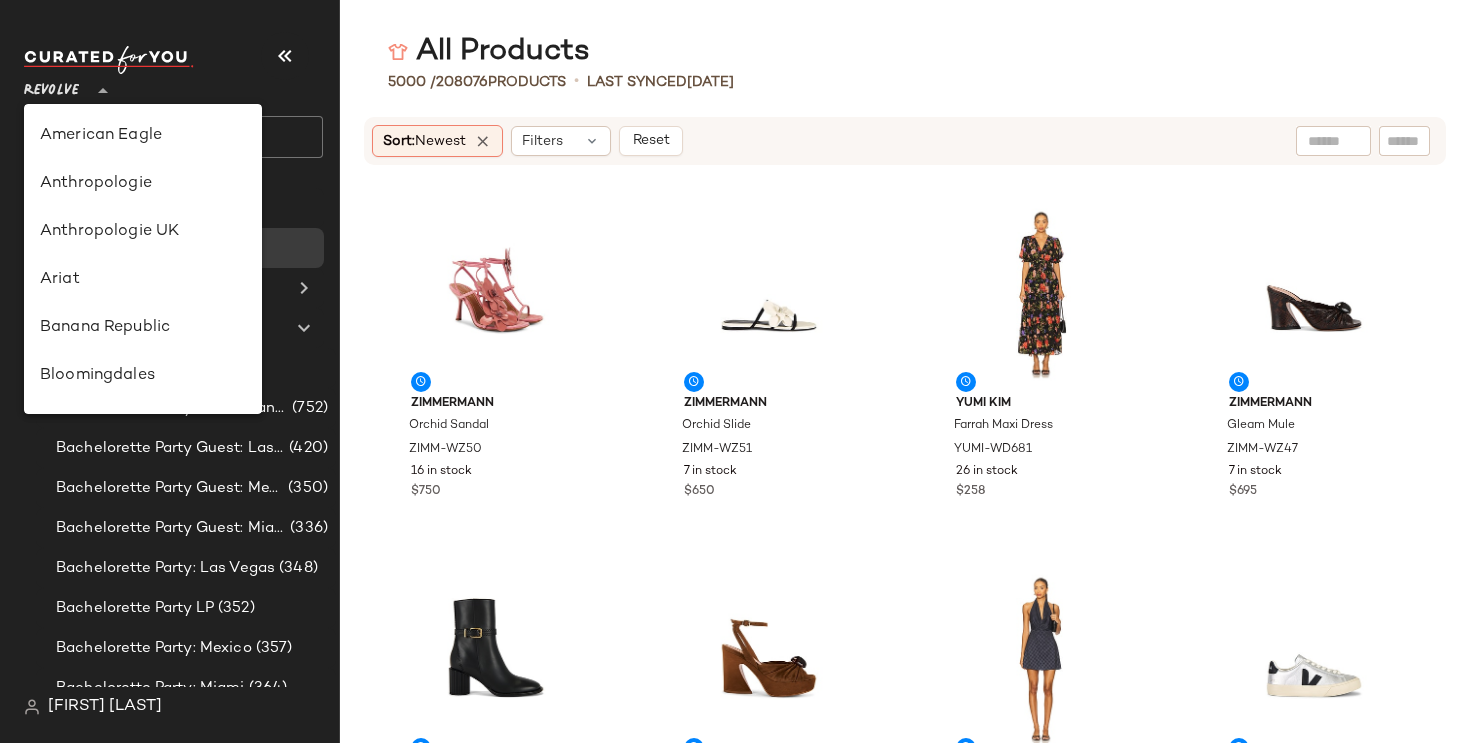 scroll, scrollTop: 1008, scrollLeft: 0, axis: vertical 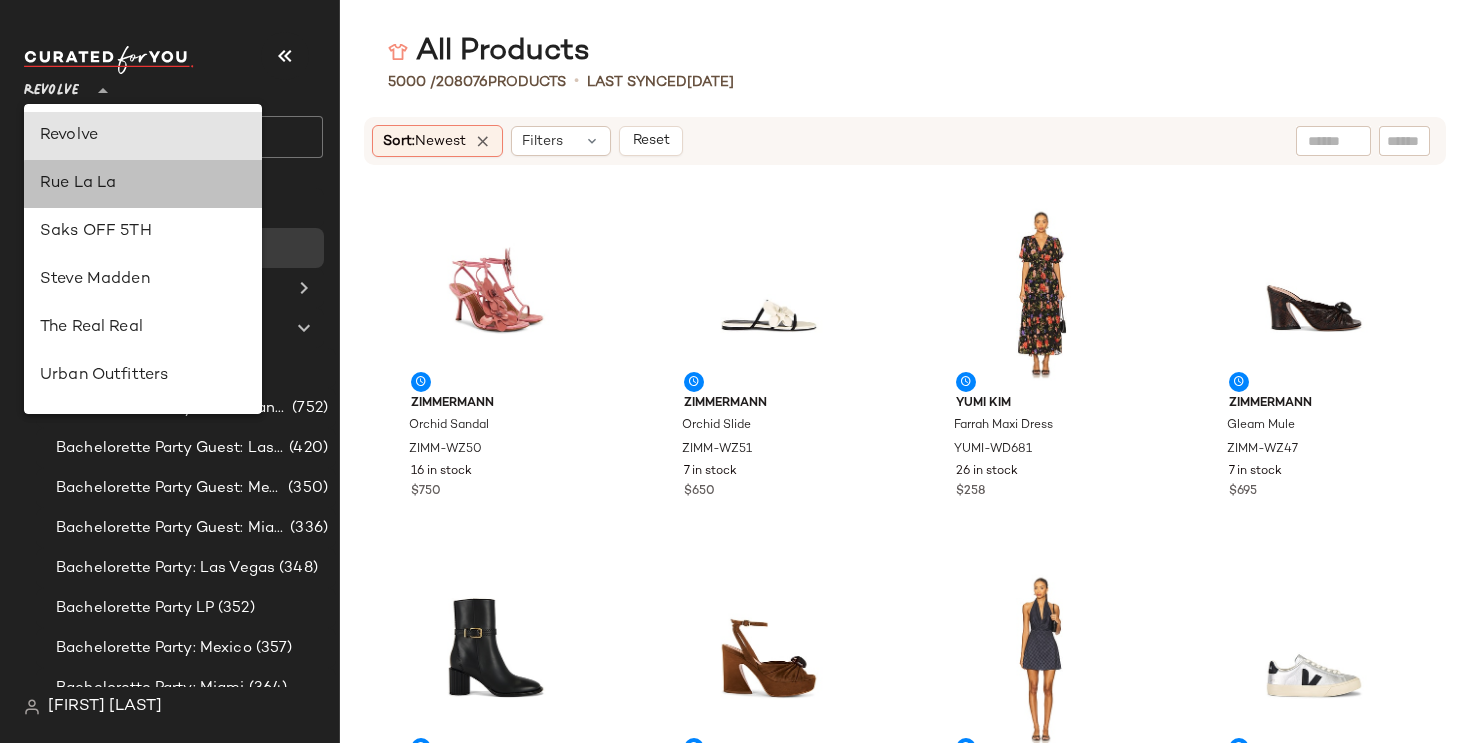 click on "Rue La La" at bounding box center [143, 184] 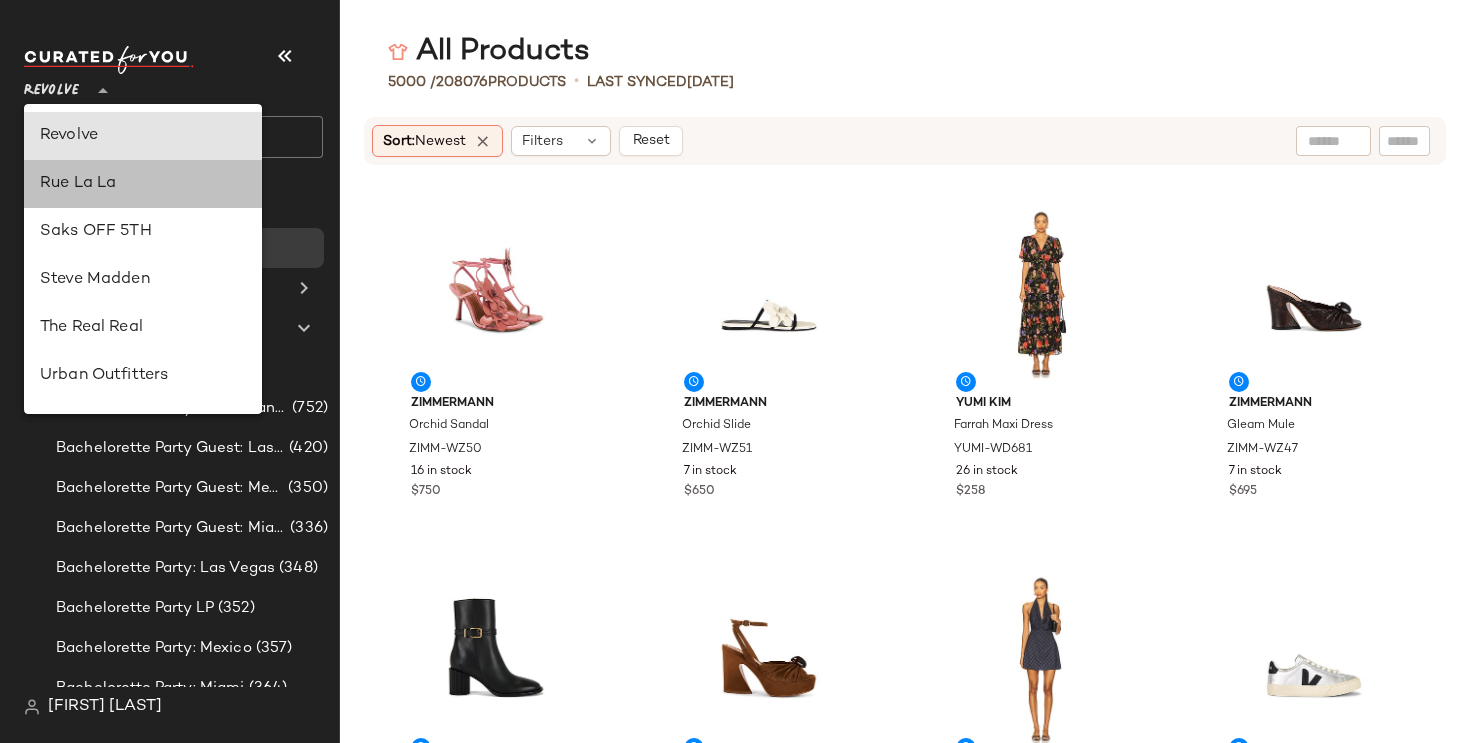 type on "**" 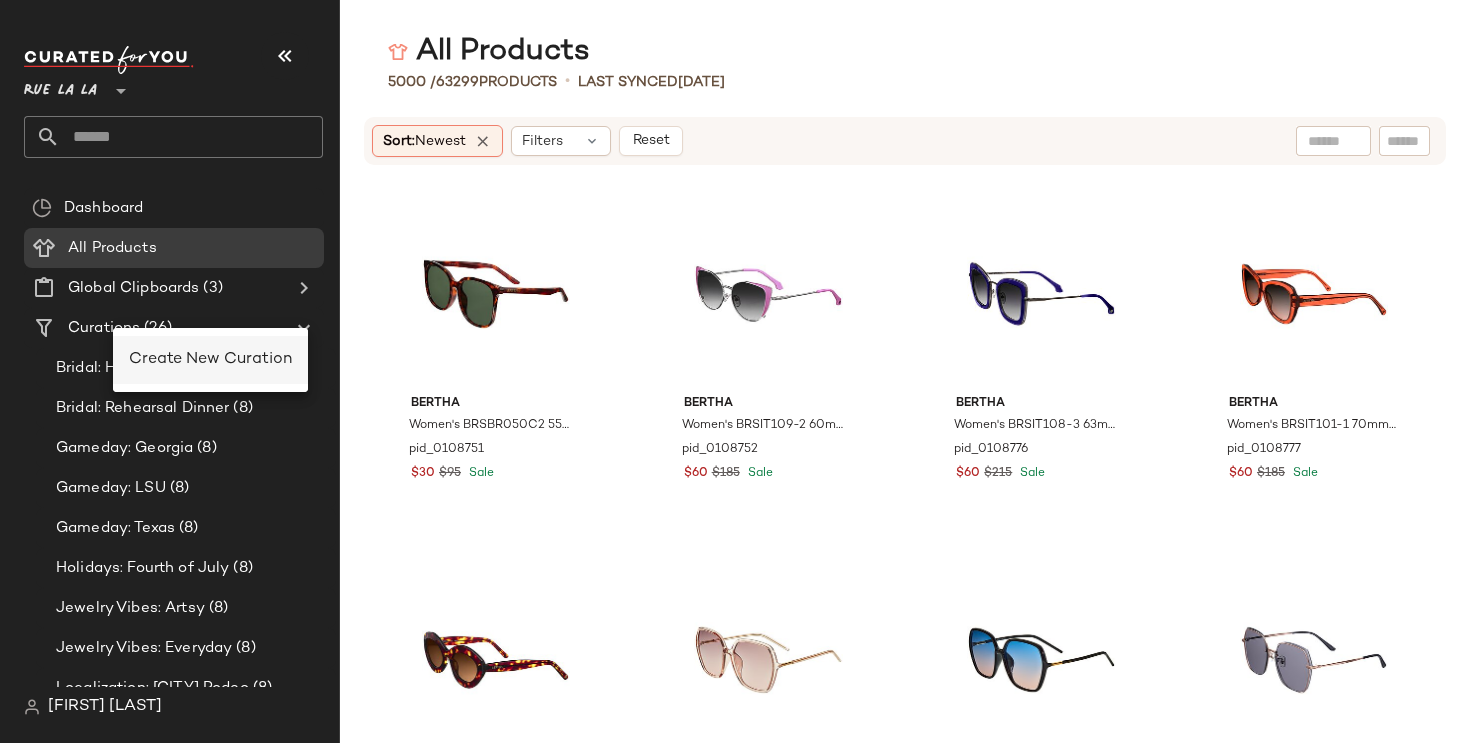 click on "Create New Curation" 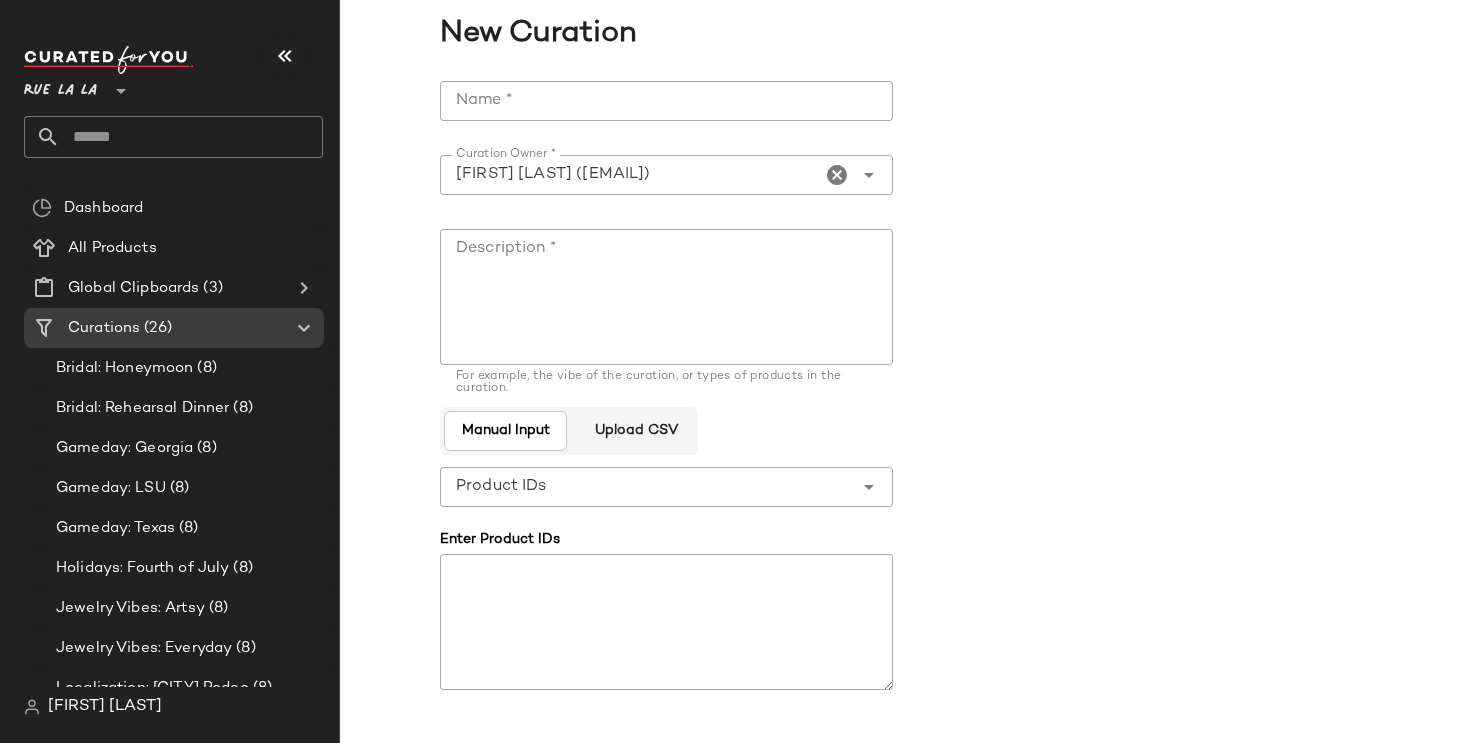 click on "Name *" 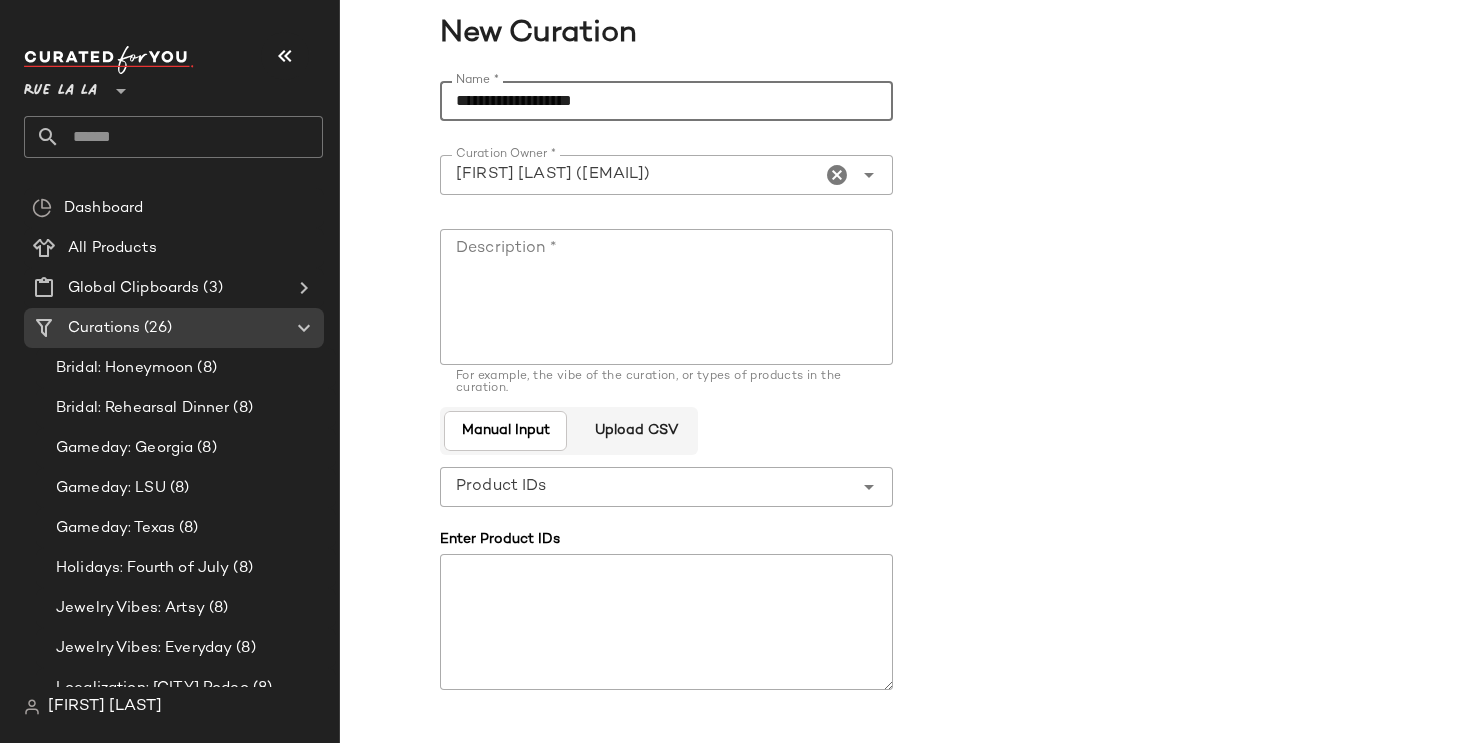 type on "**********" 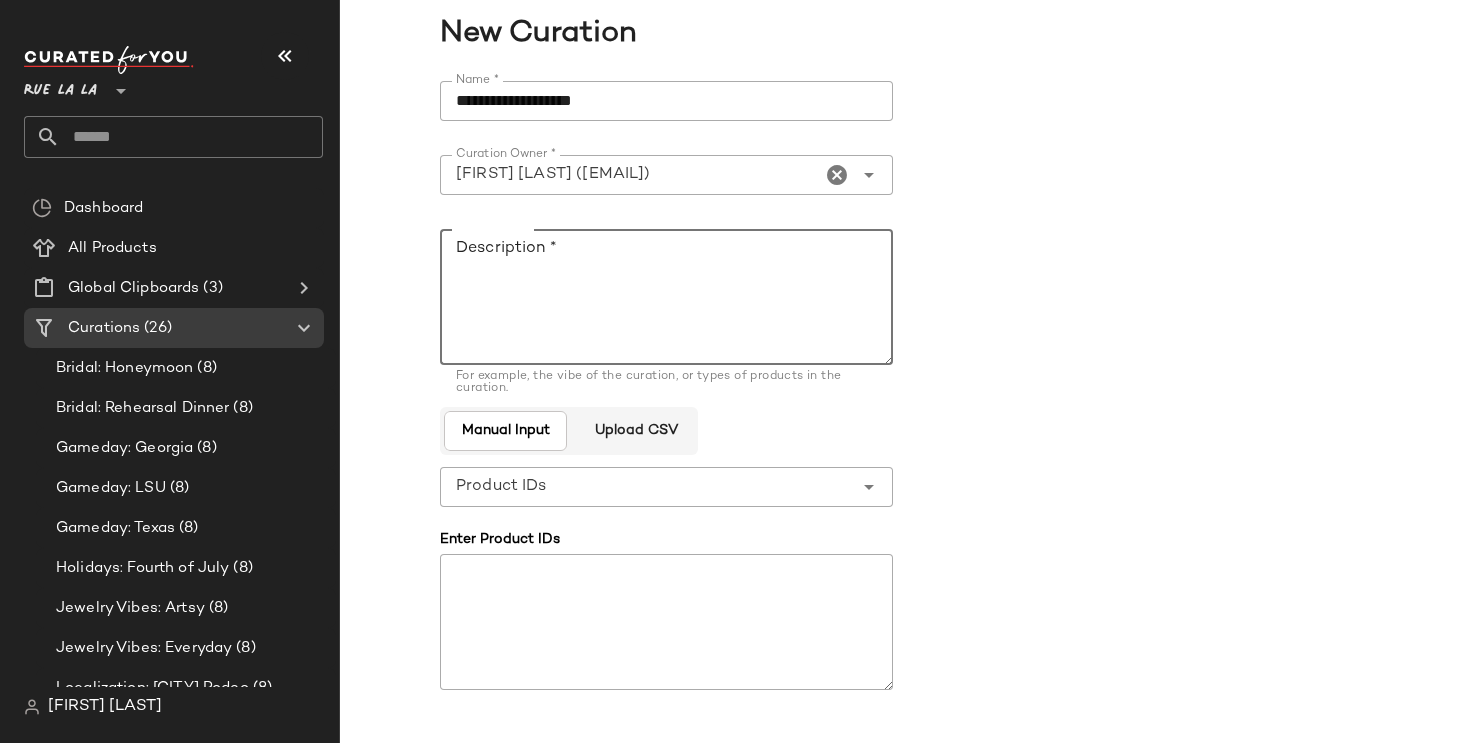 click on "Description *" 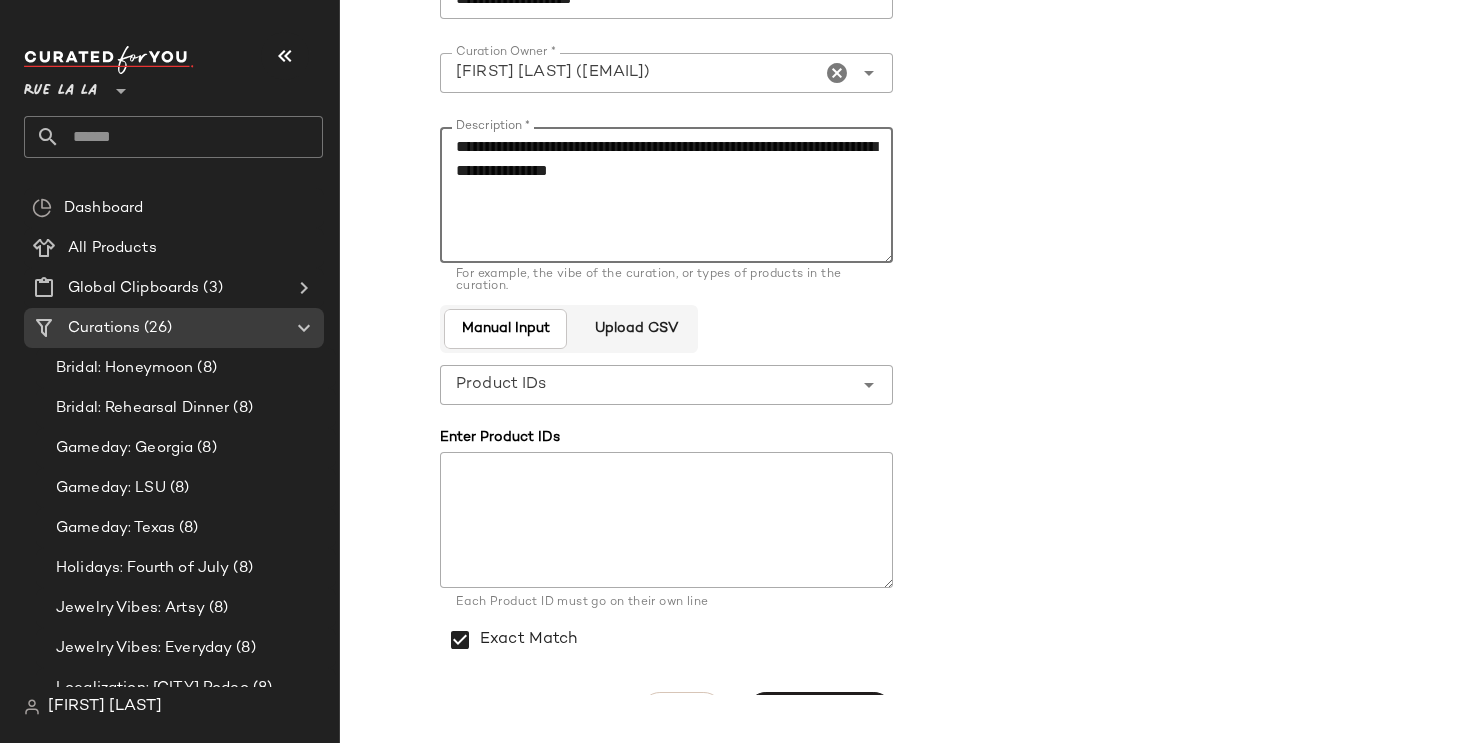 scroll, scrollTop: 149, scrollLeft: 0, axis: vertical 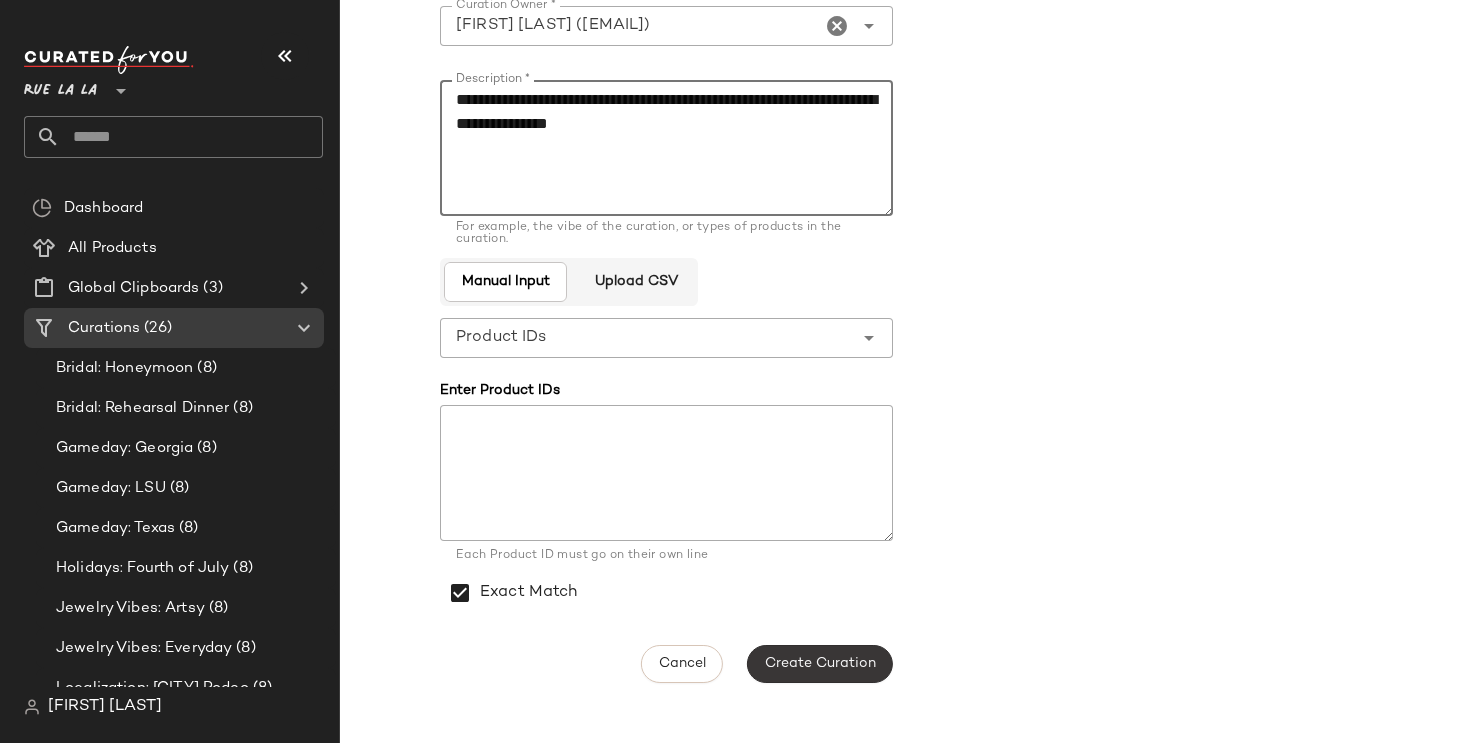type on "**********" 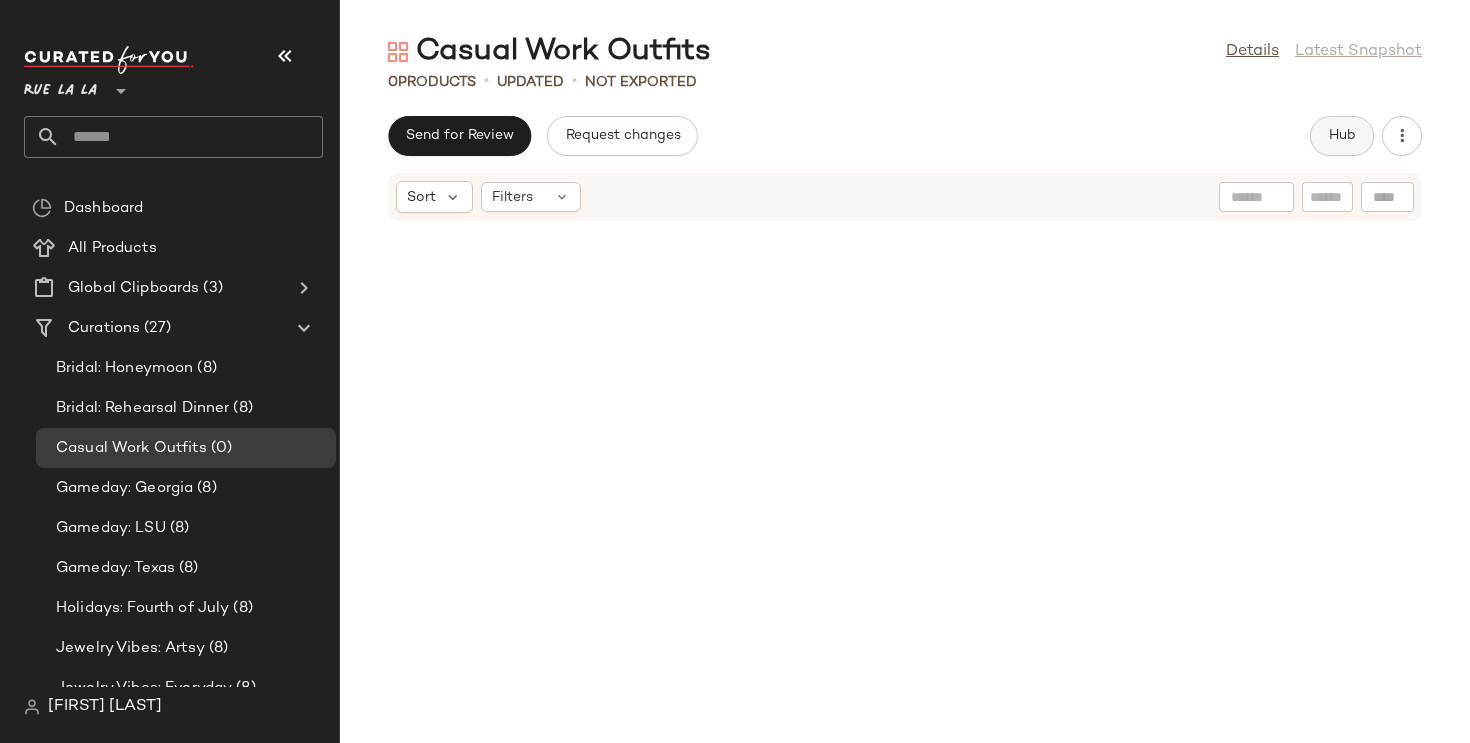 click on "Hub" 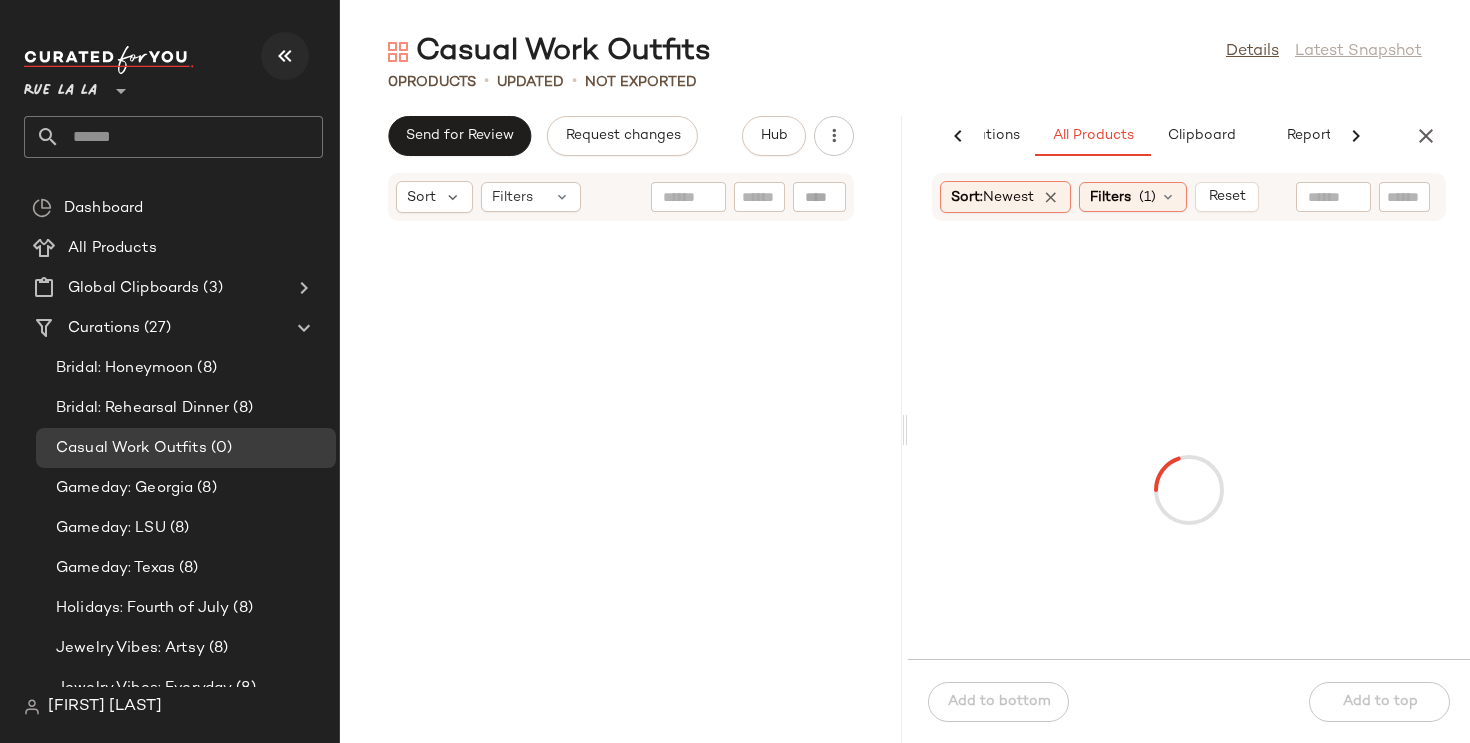 click at bounding box center [285, 56] 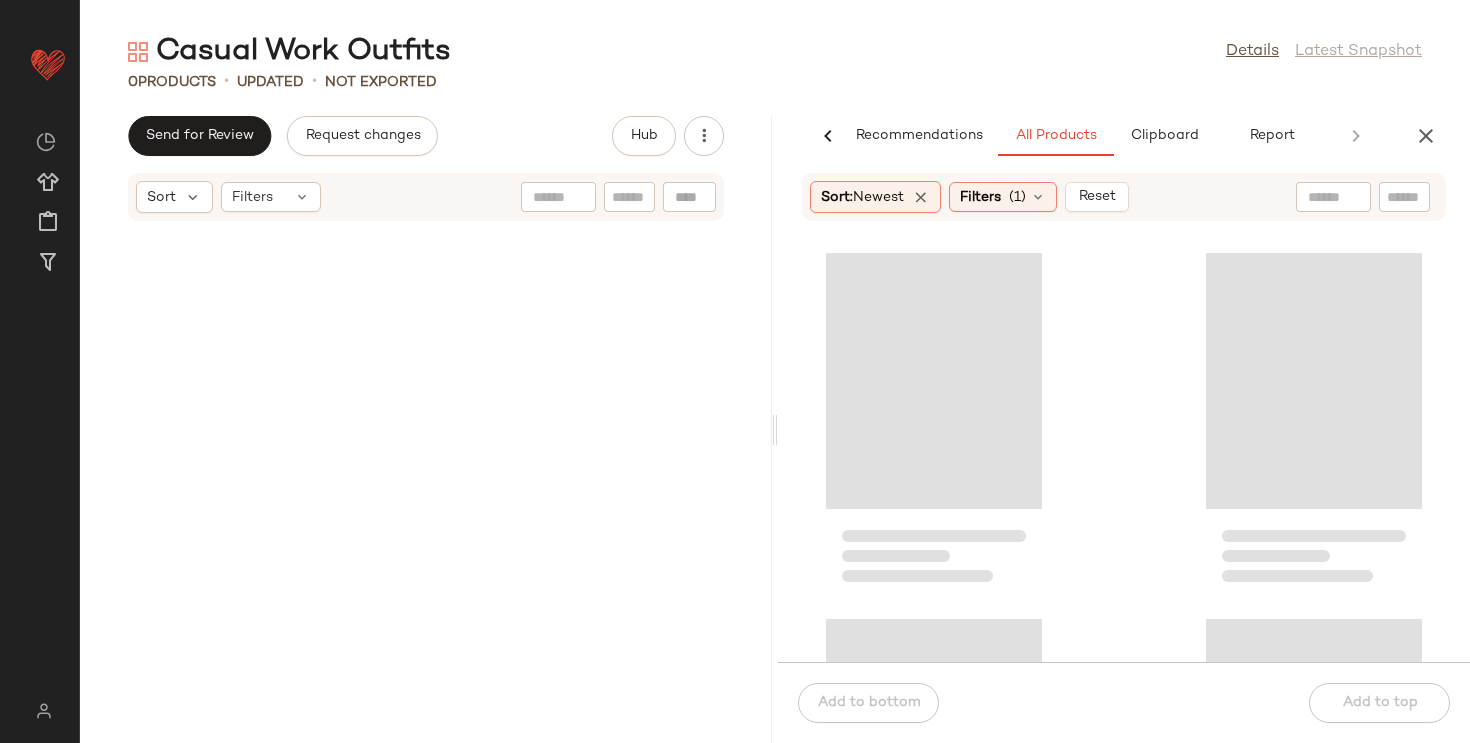 scroll, scrollTop: 0, scrollLeft: 32, axis: horizontal 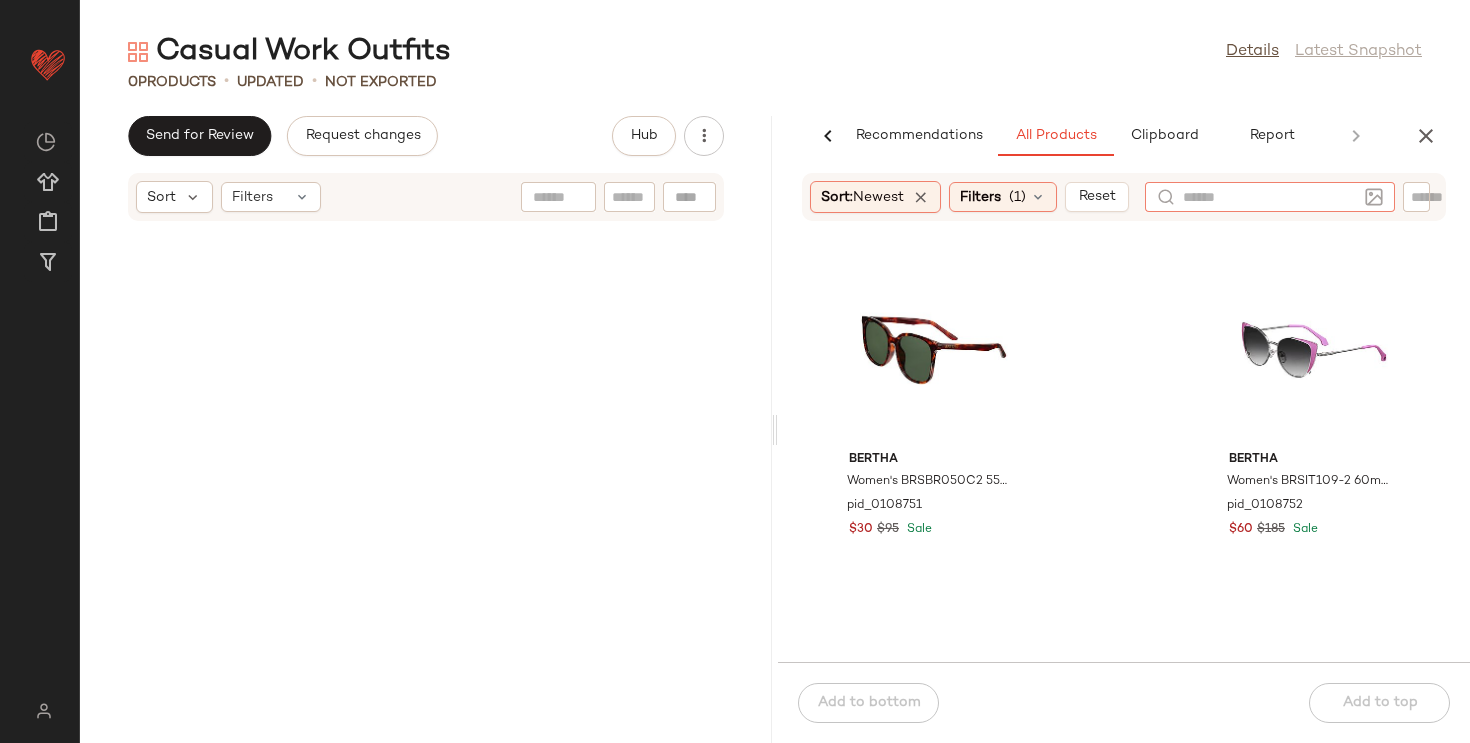 click 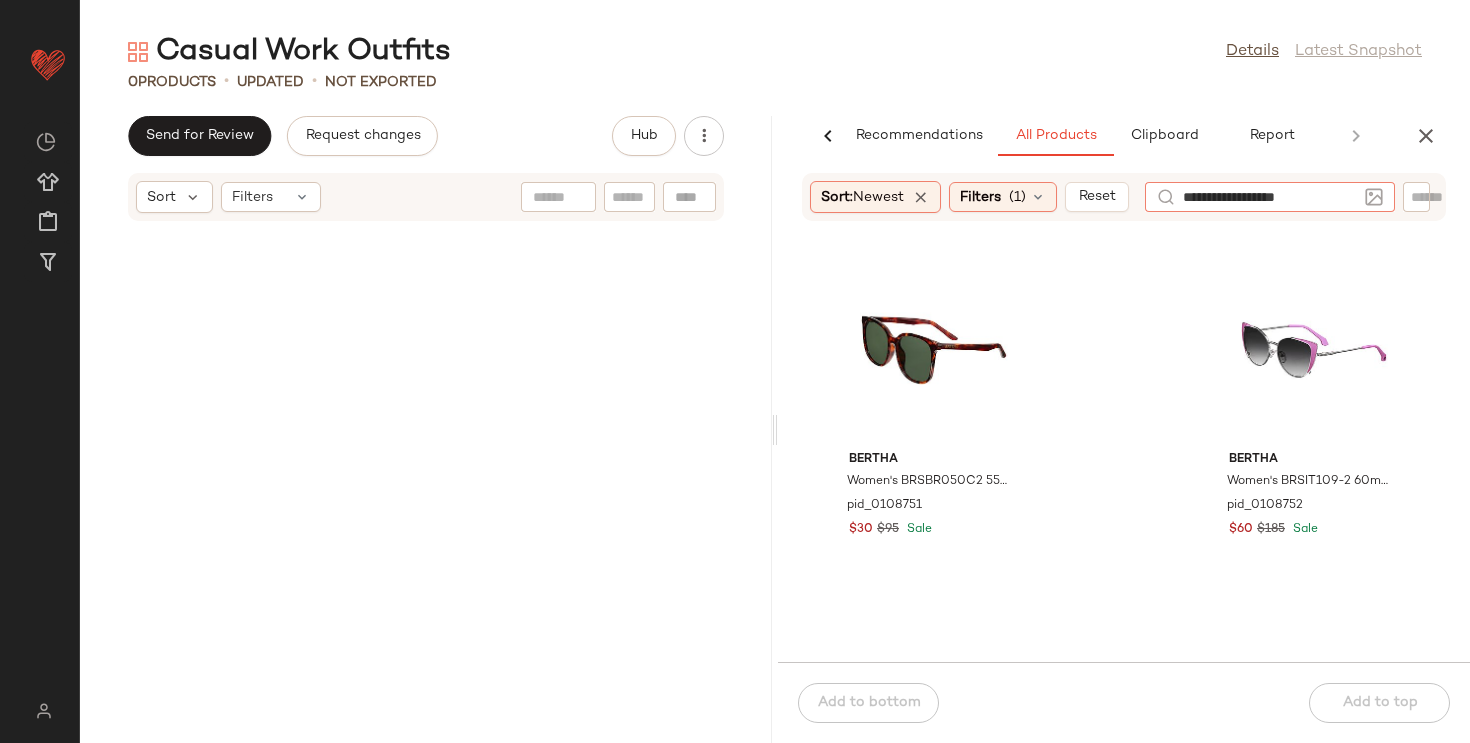 type on "**********" 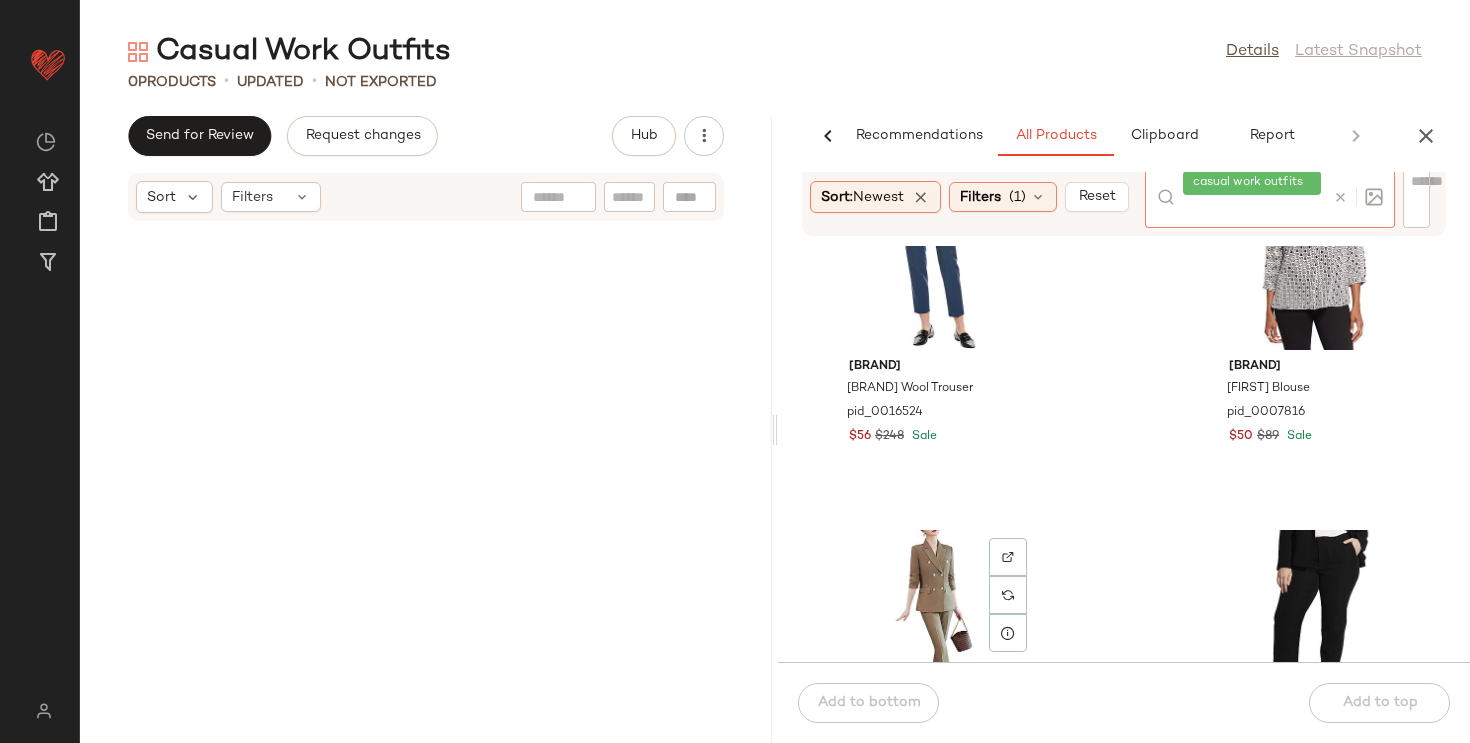 scroll, scrollTop: 2908, scrollLeft: 0, axis: vertical 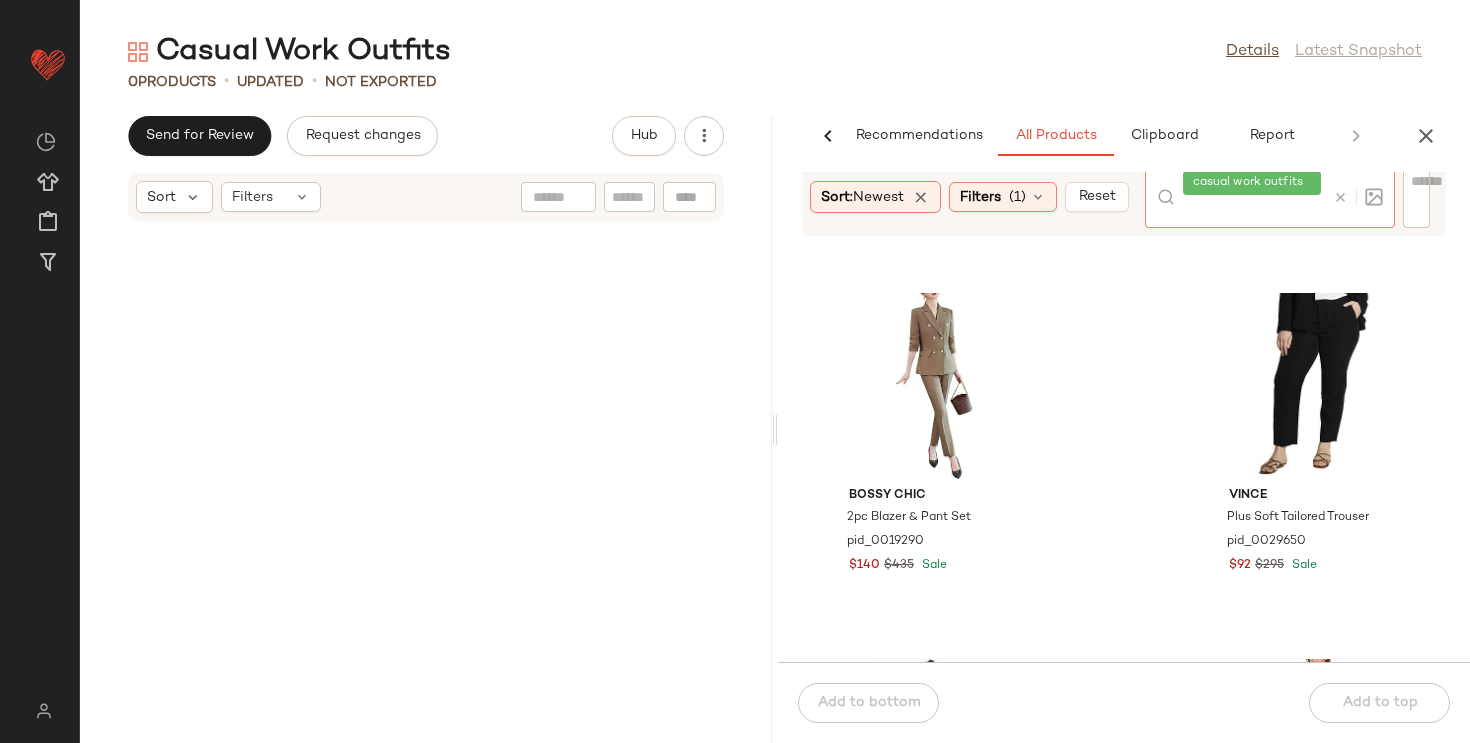 click at bounding box center (1340, 197) 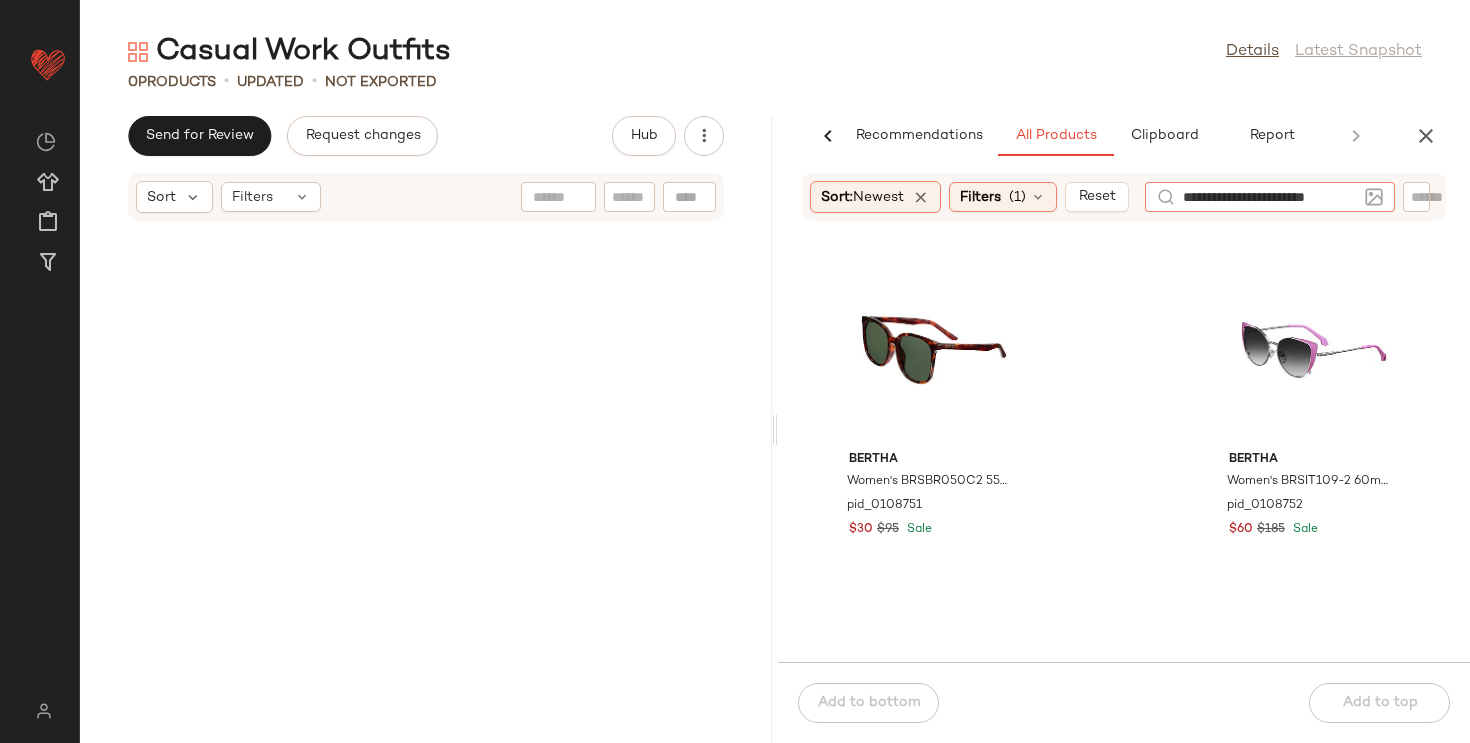 type on "**********" 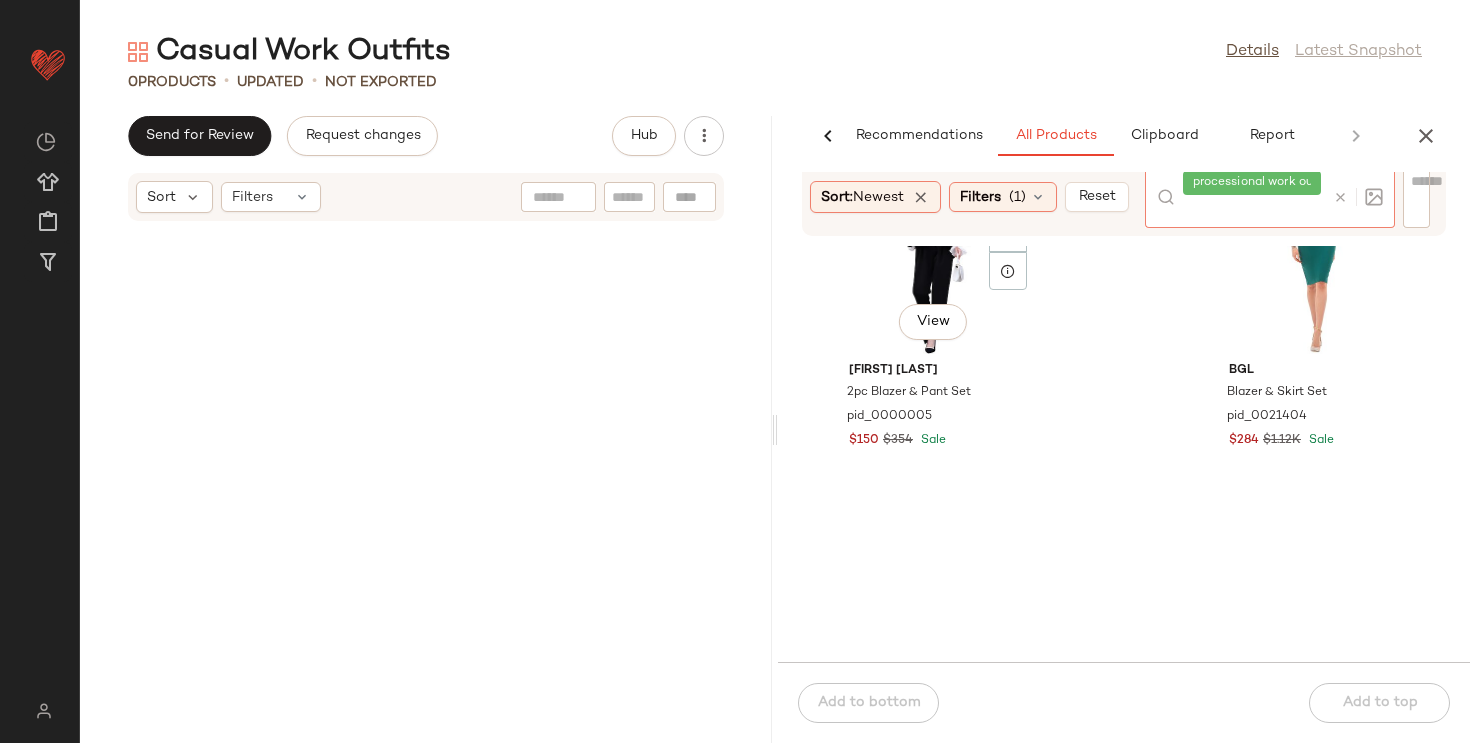 scroll, scrollTop: 1338, scrollLeft: 0, axis: vertical 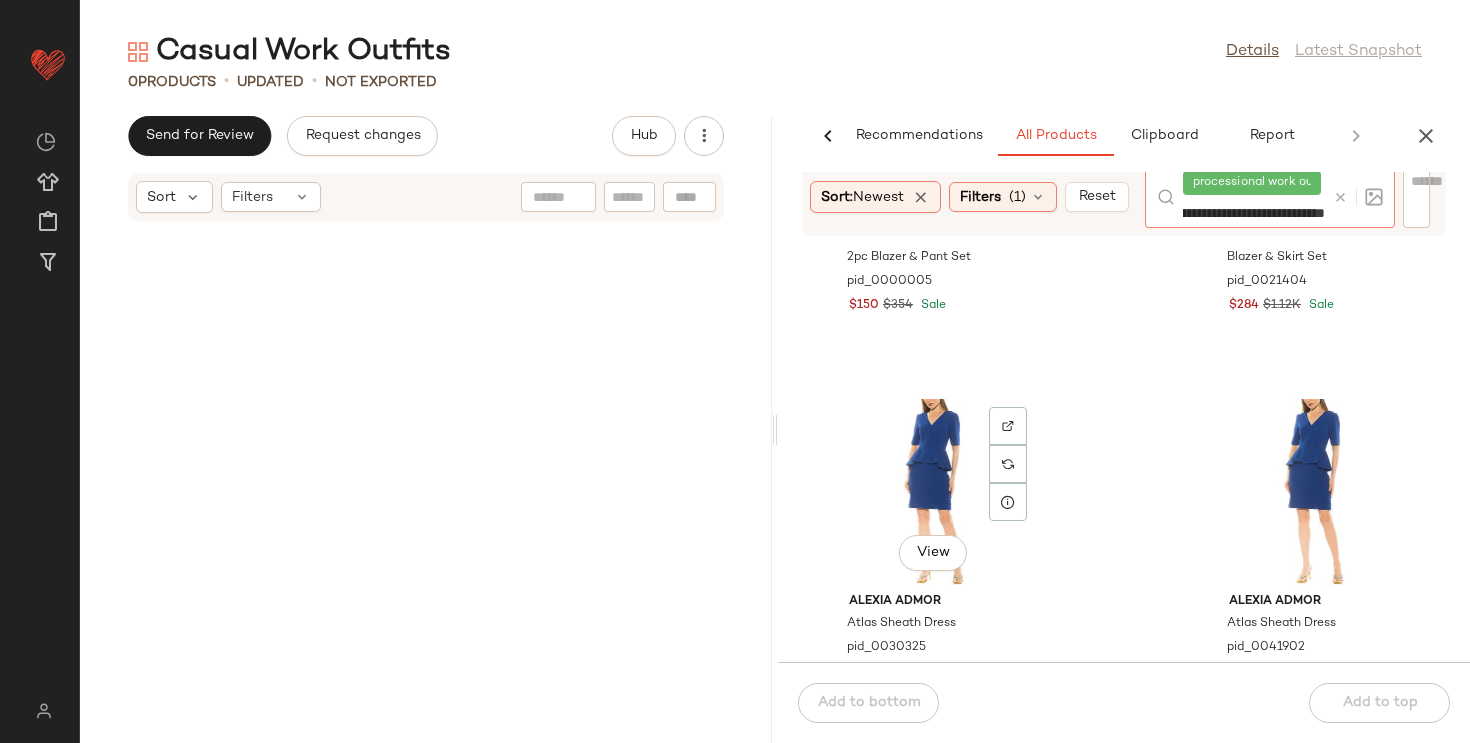 type on "**********" 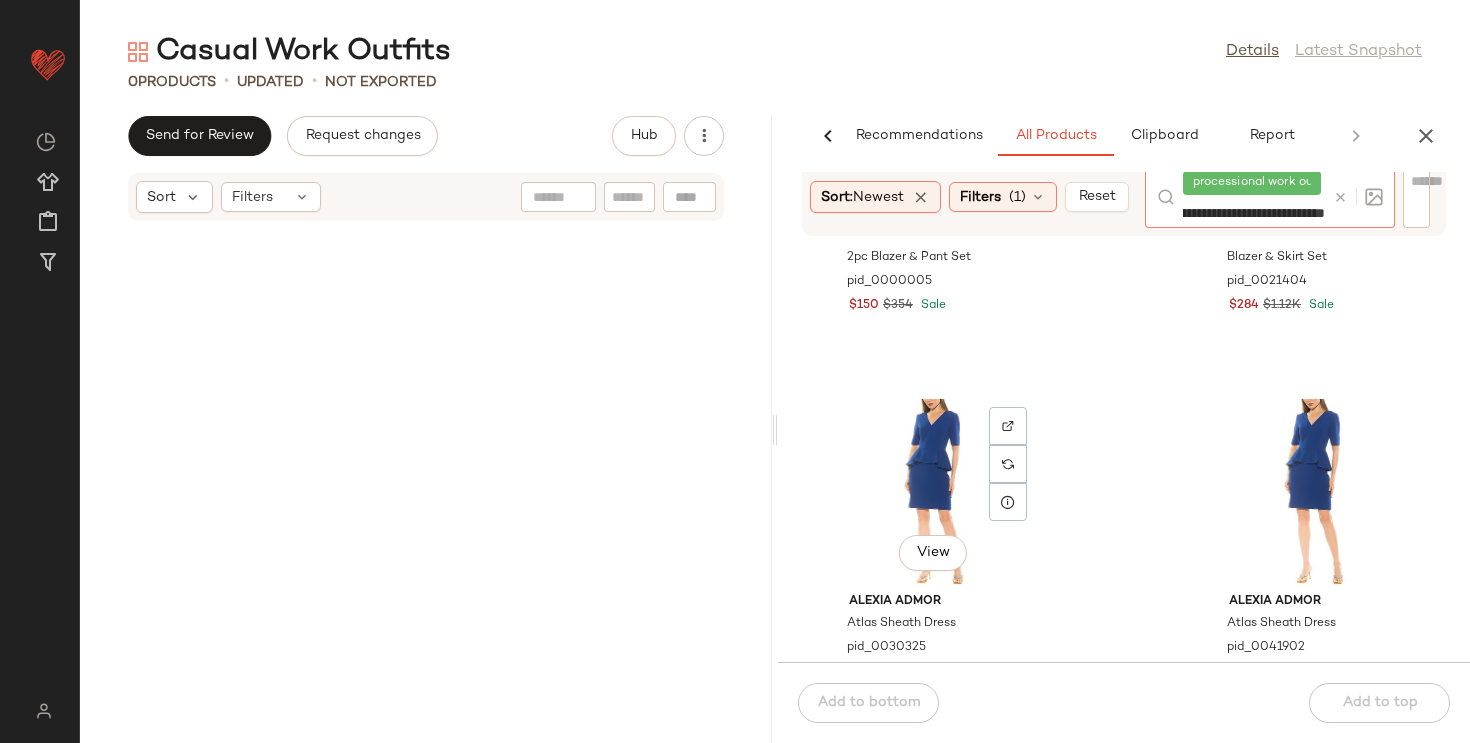 scroll, scrollTop: 0, scrollLeft: 192, axis: horizontal 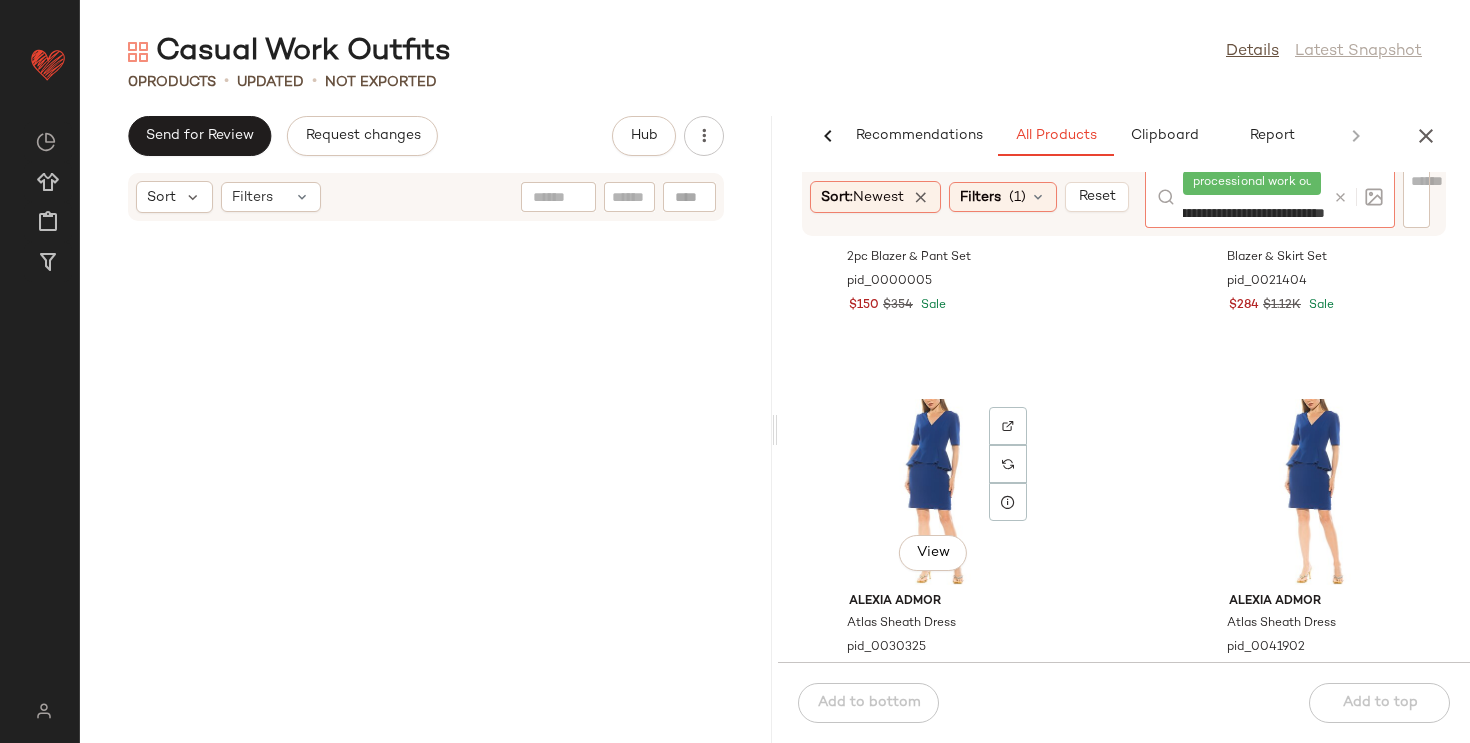type 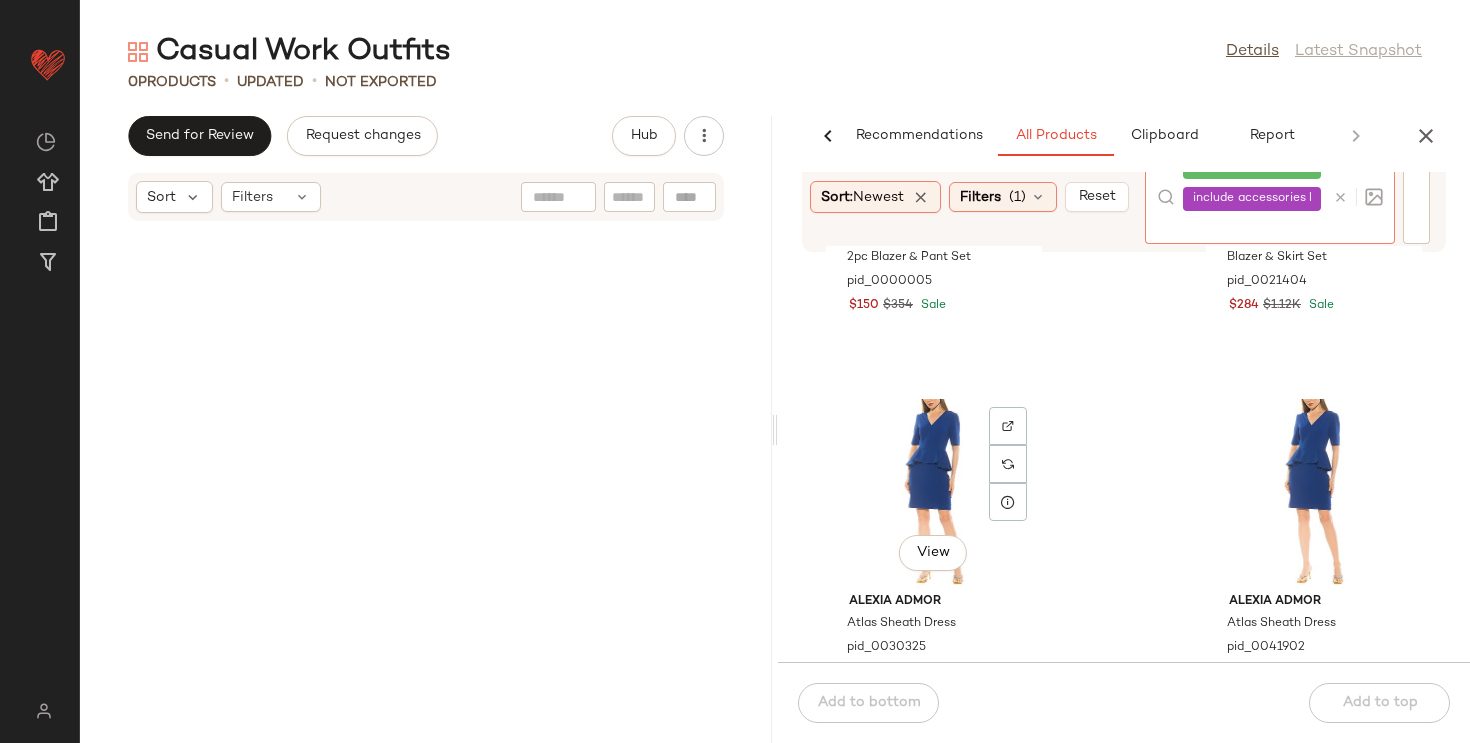 scroll, scrollTop: 0, scrollLeft: 0, axis: both 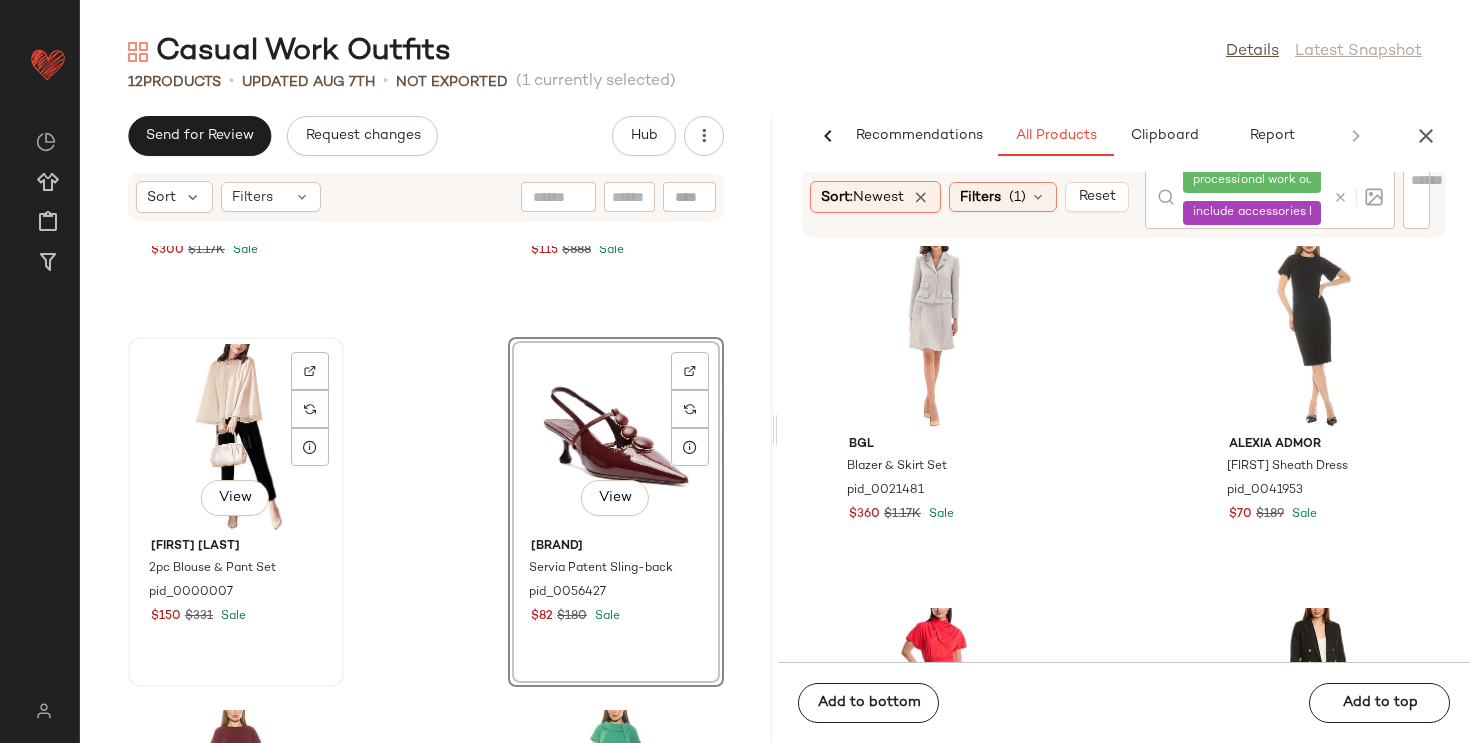 click on "View" 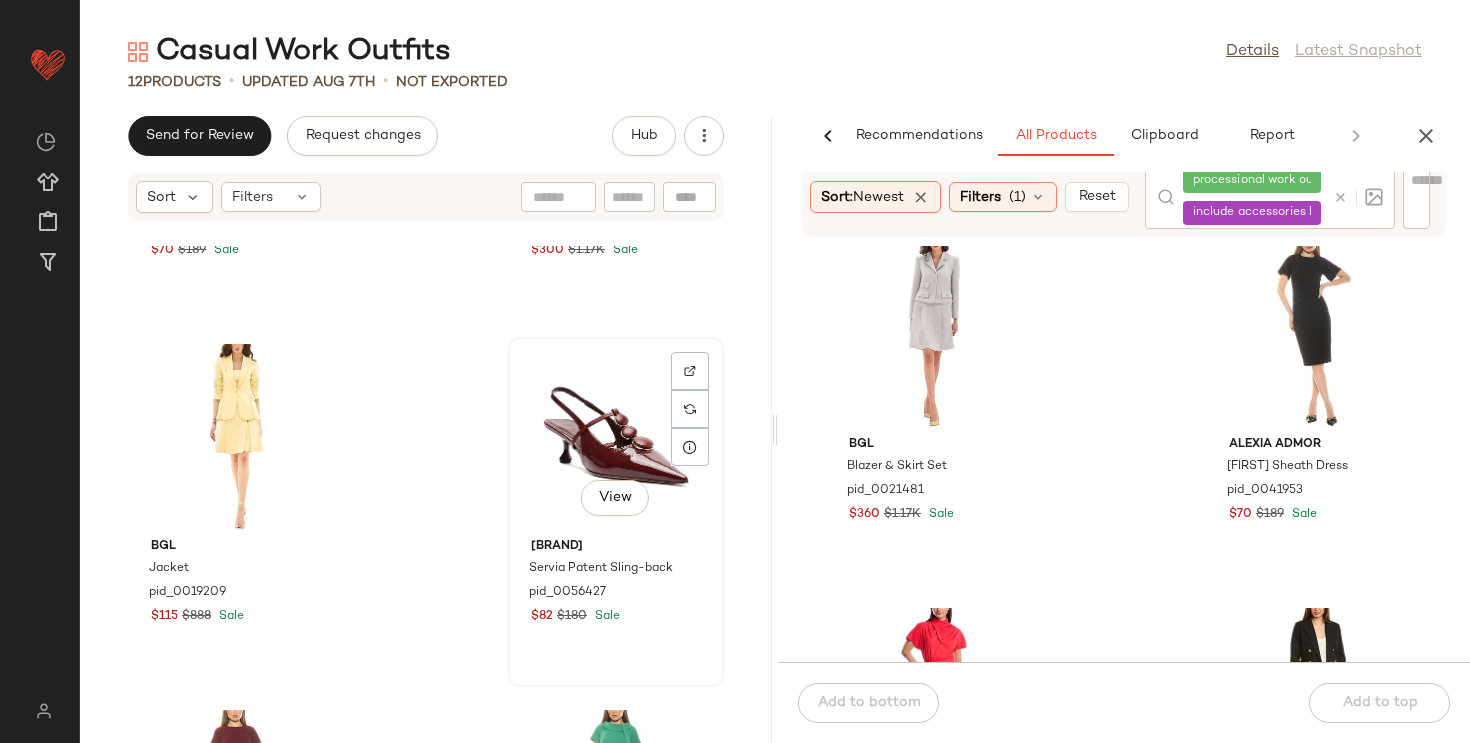 click on "View" 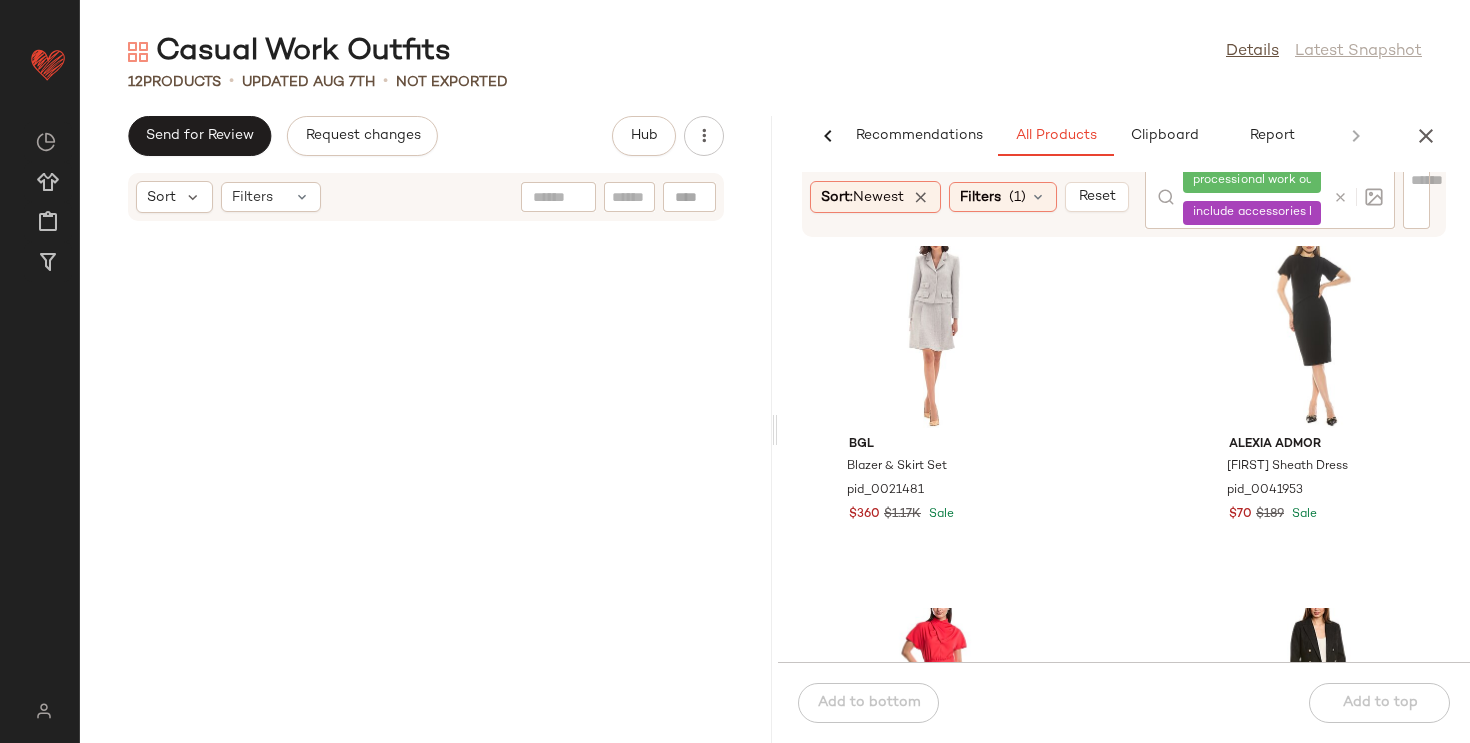 scroll, scrollTop: 0, scrollLeft: 0, axis: both 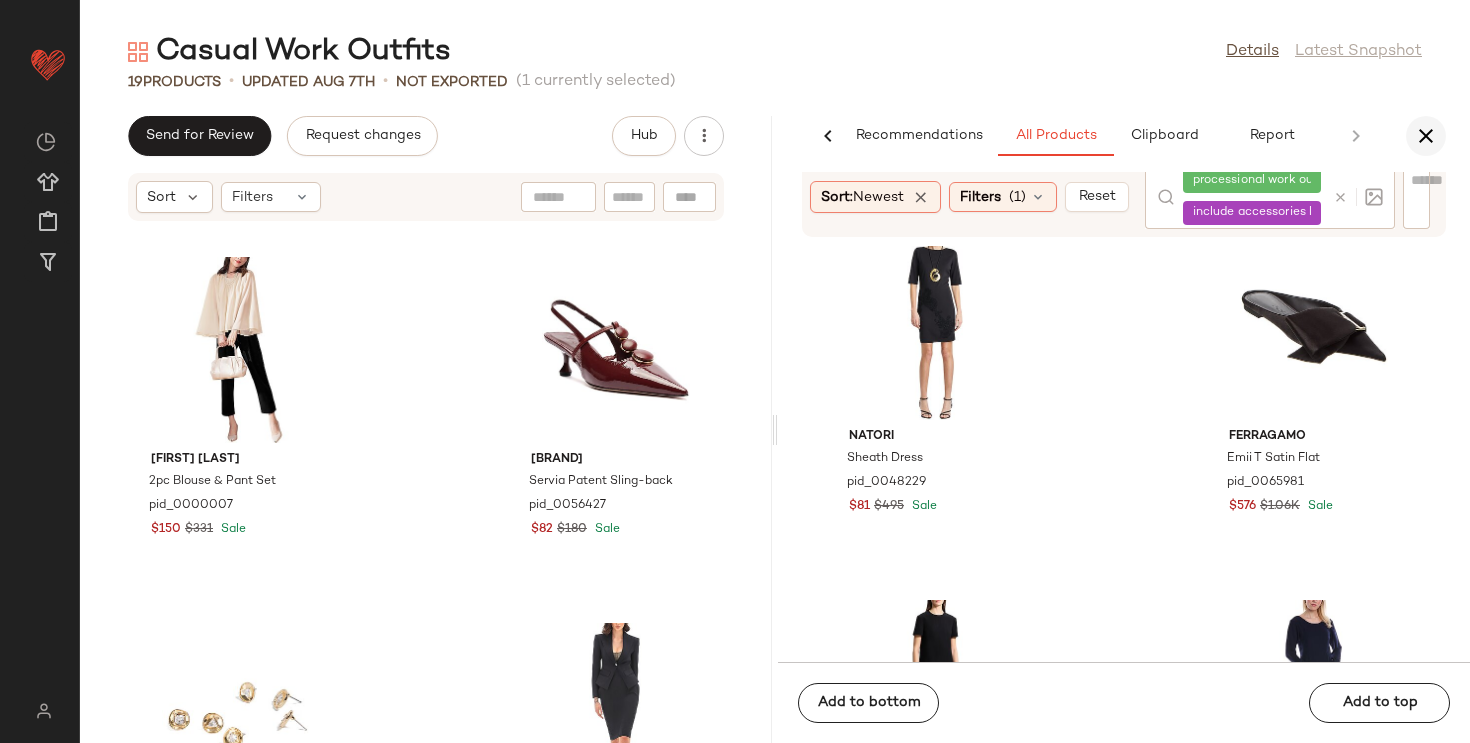 click at bounding box center (1426, 136) 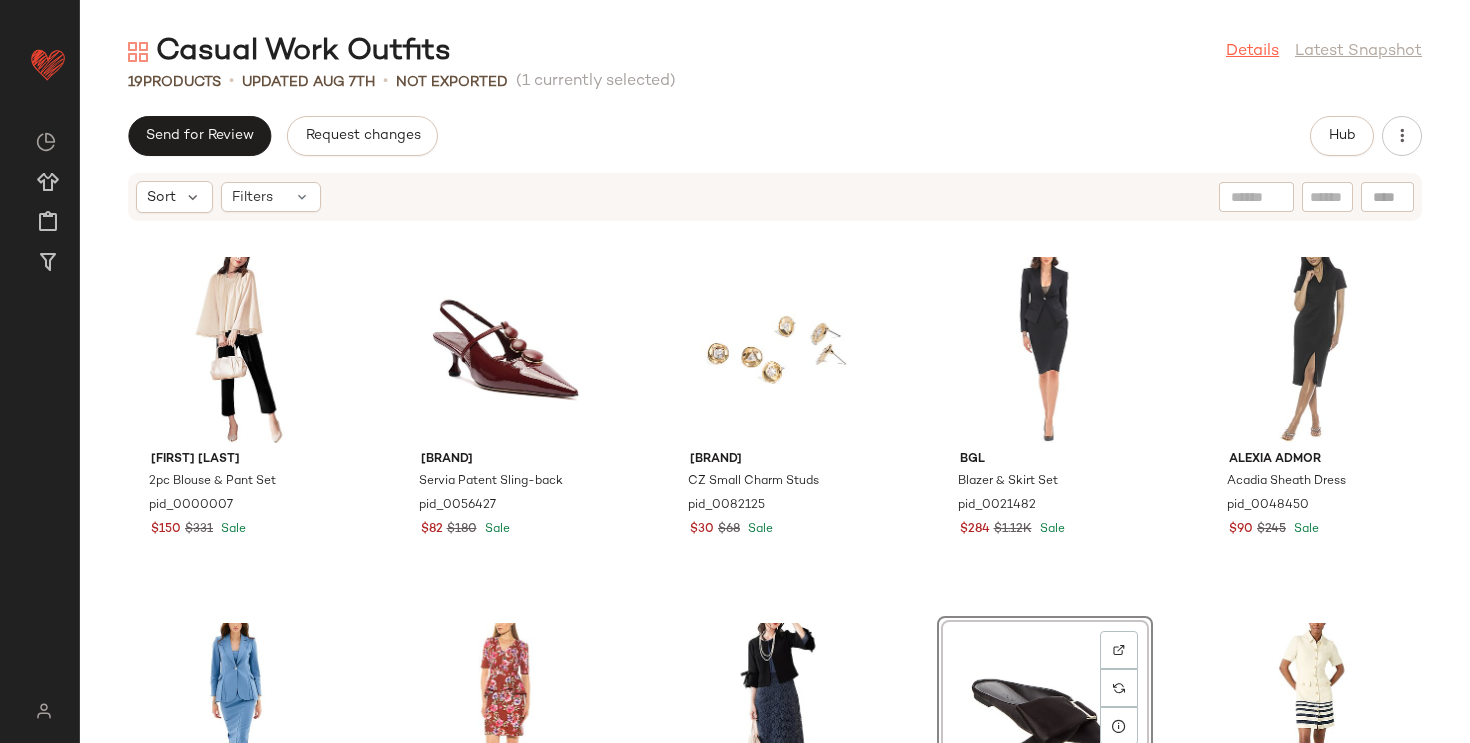 click on "Details" at bounding box center [1252, 52] 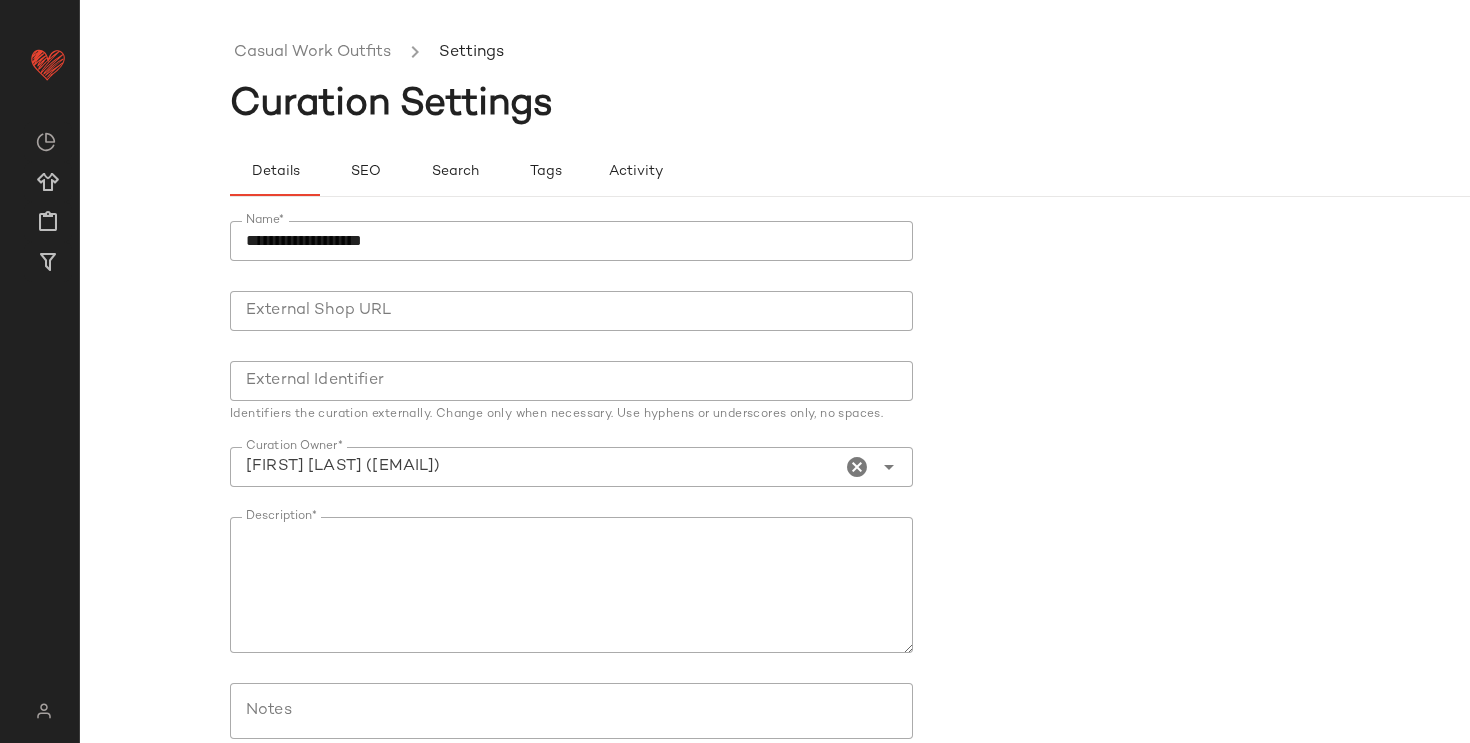 click on "**********" 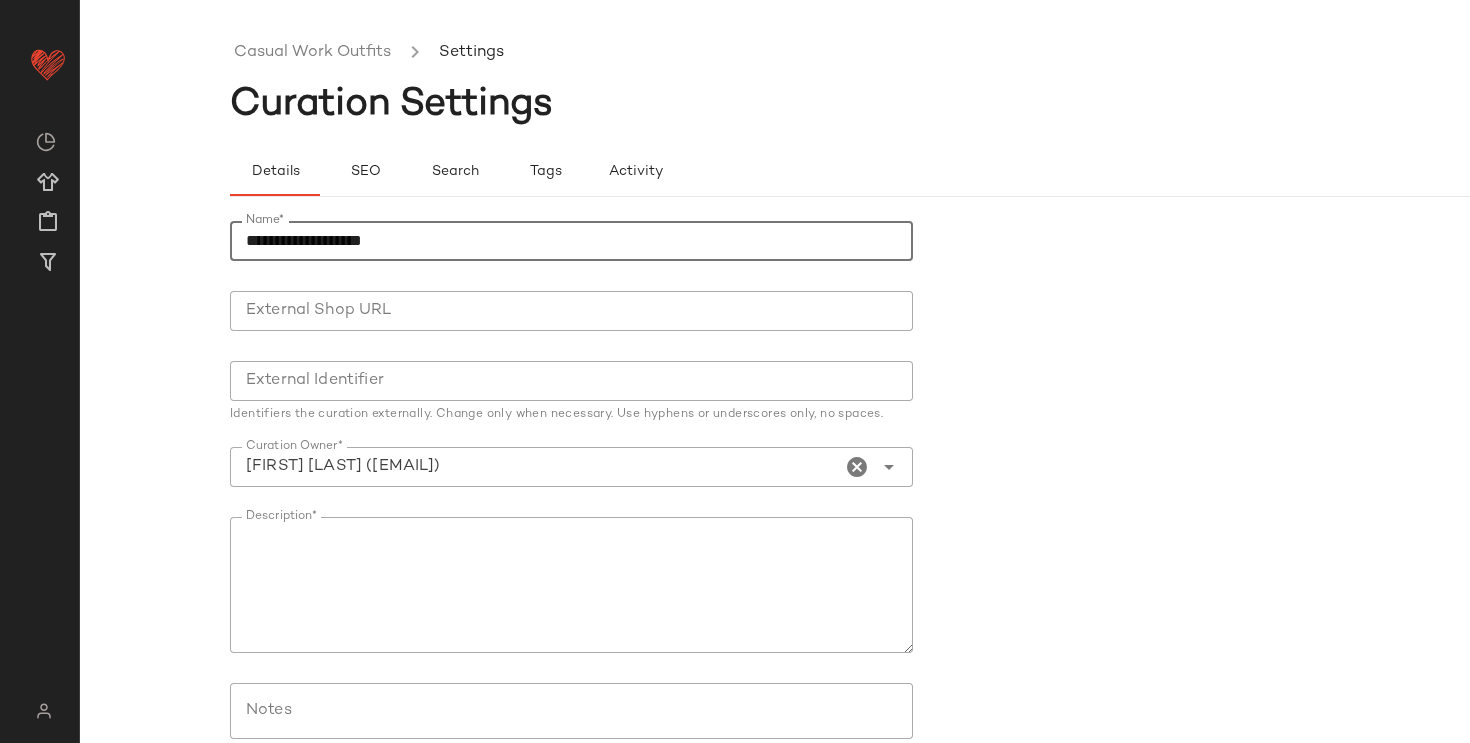click on "**********" 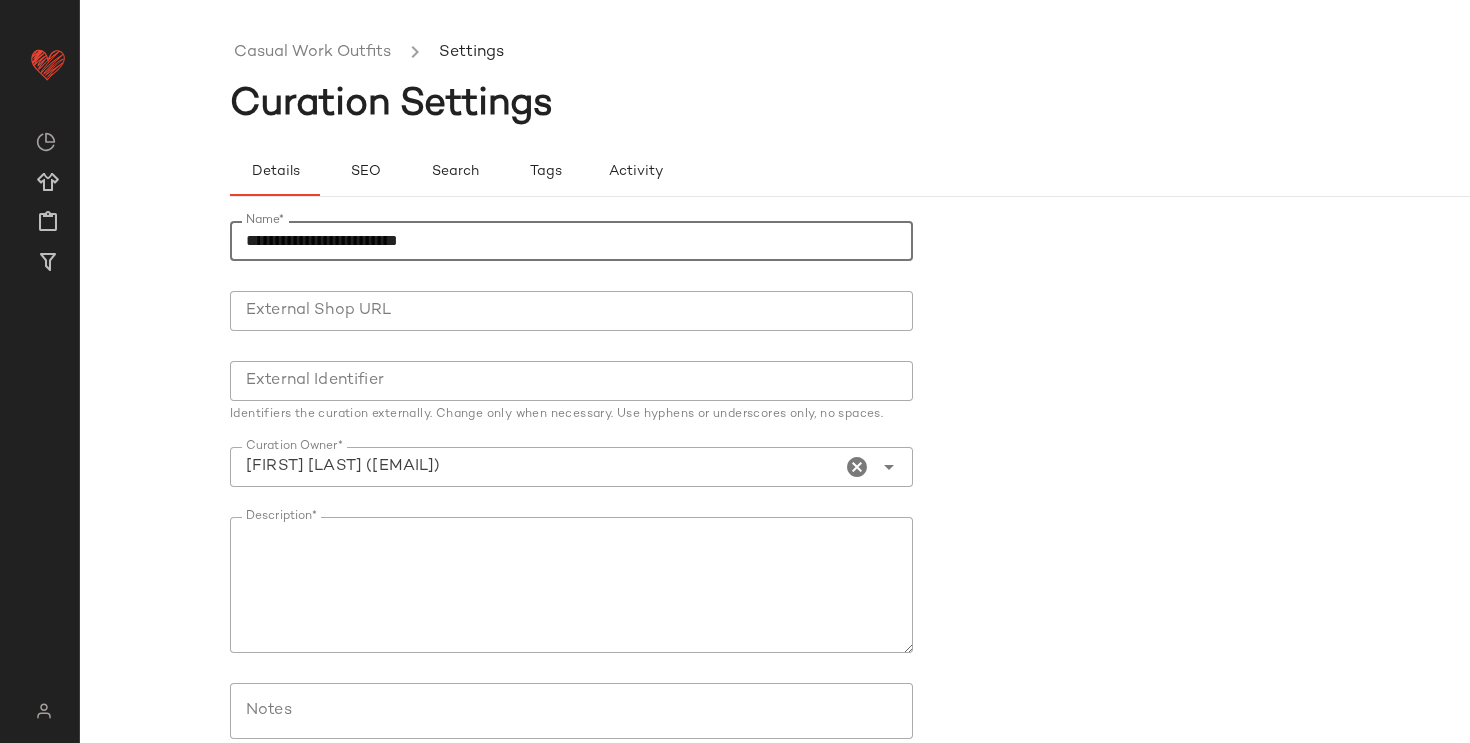 scroll, scrollTop: 173, scrollLeft: 0, axis: vertical 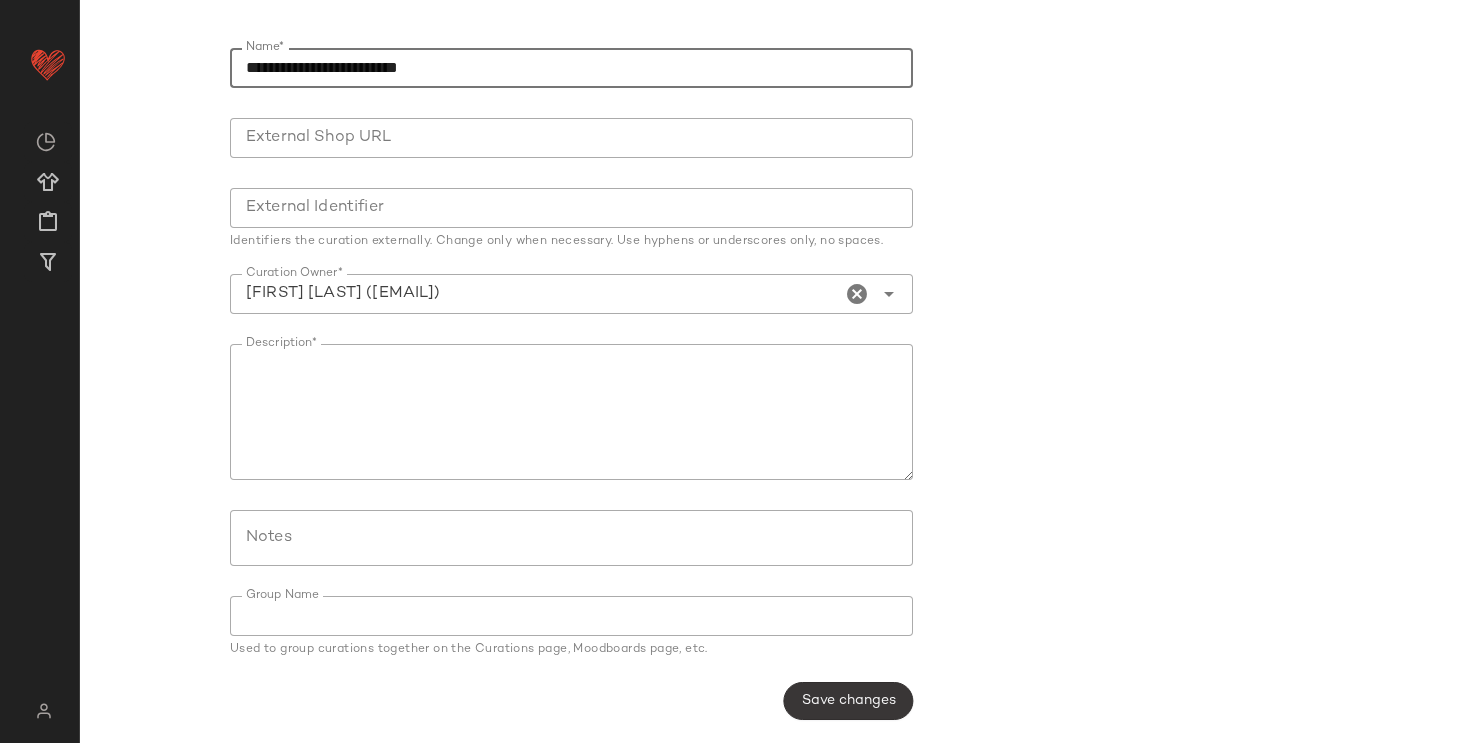 type on "**********" 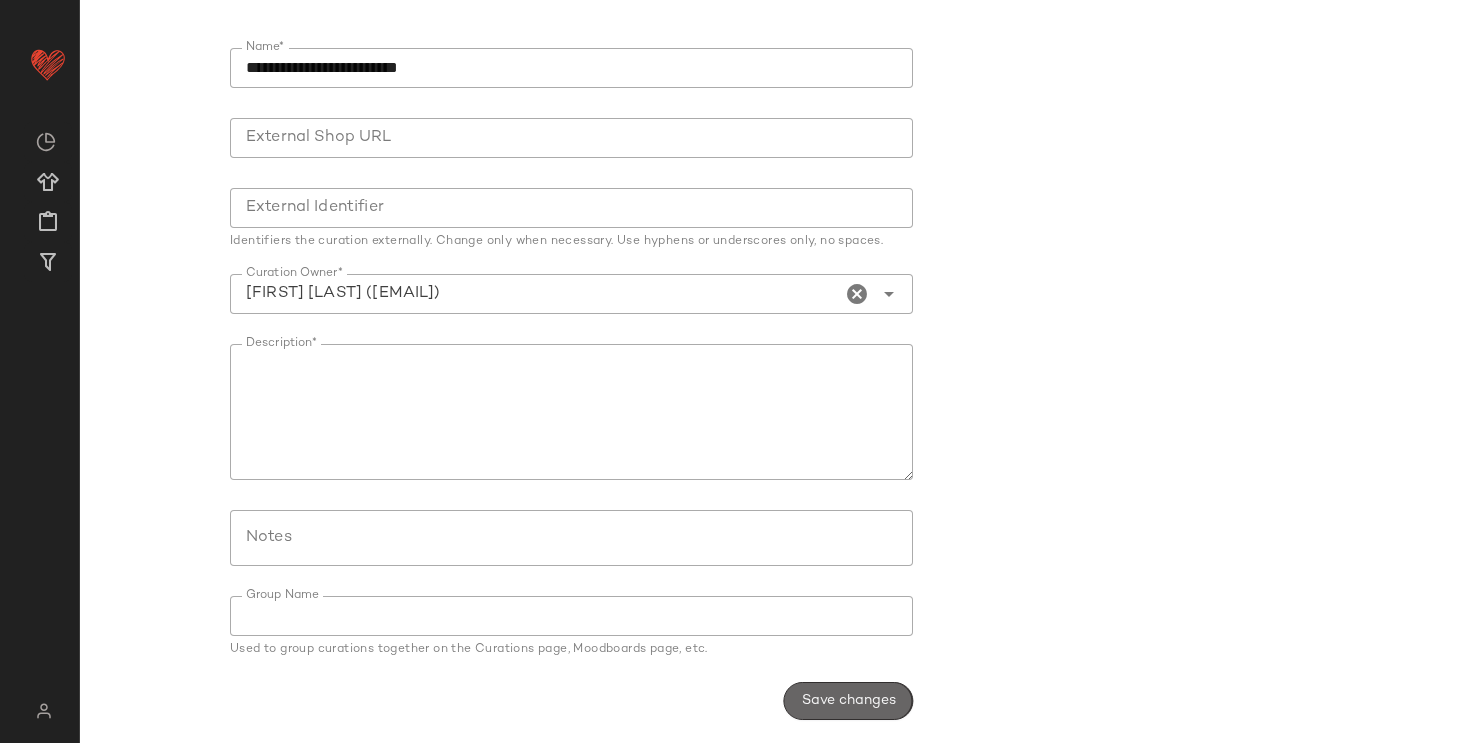 click on "Save changes" 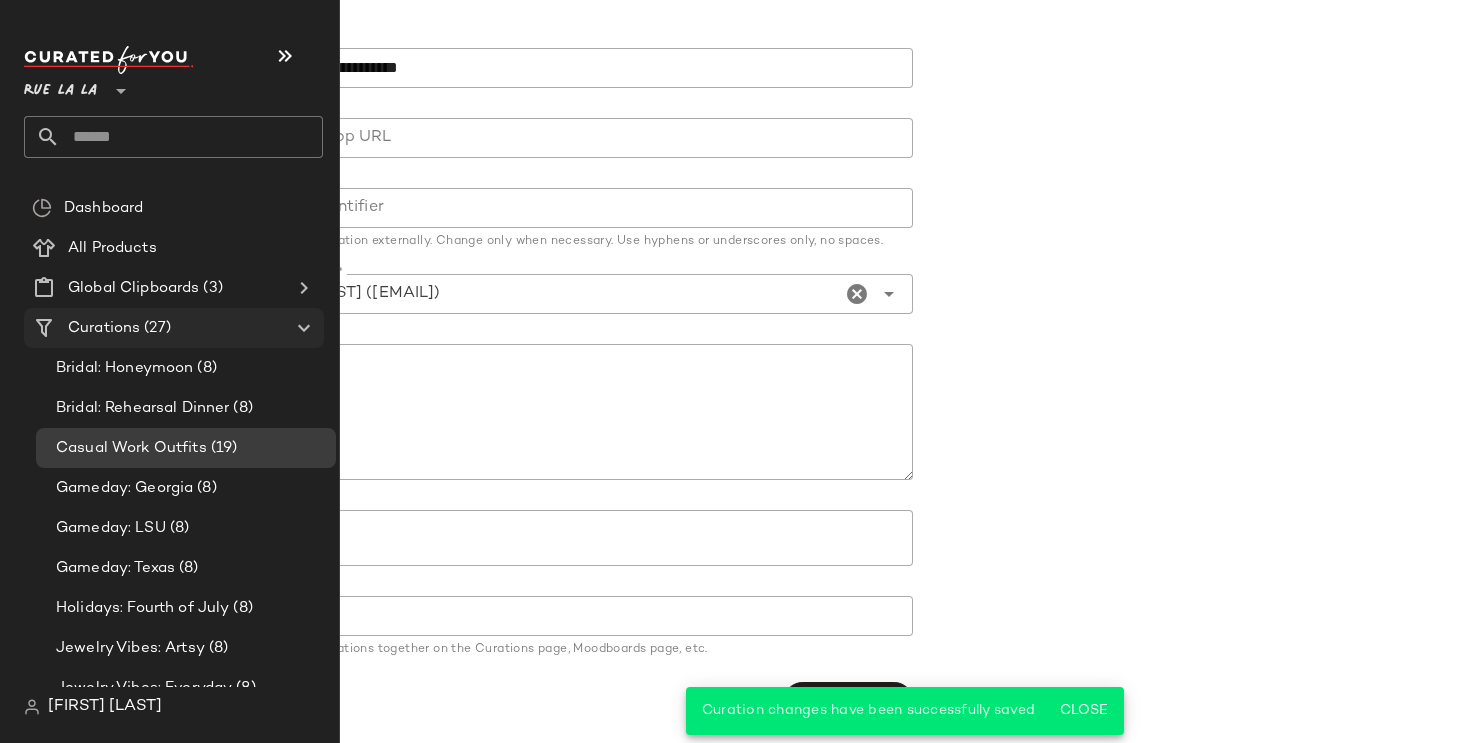 click on "(27)" at bounding box center [155, 328] 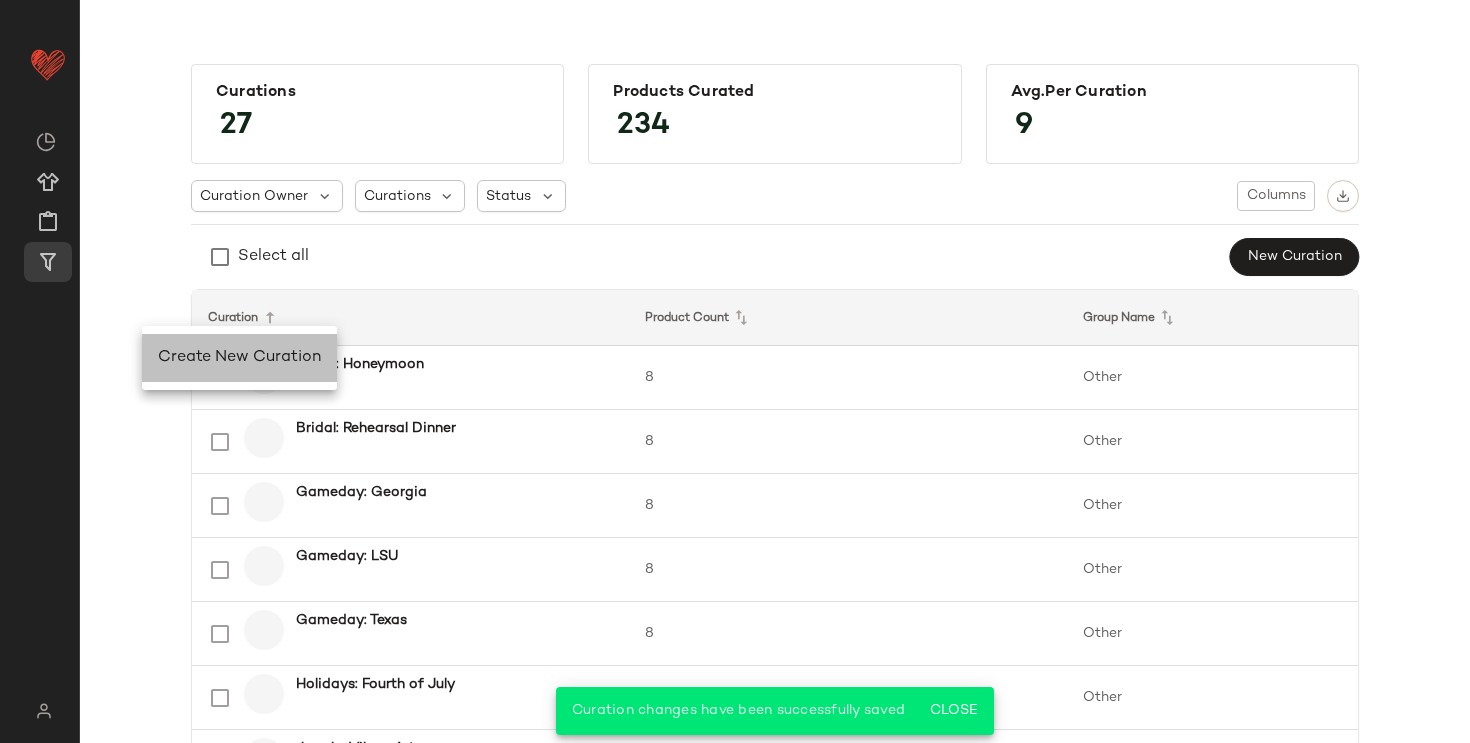 click on "Create New Curation" 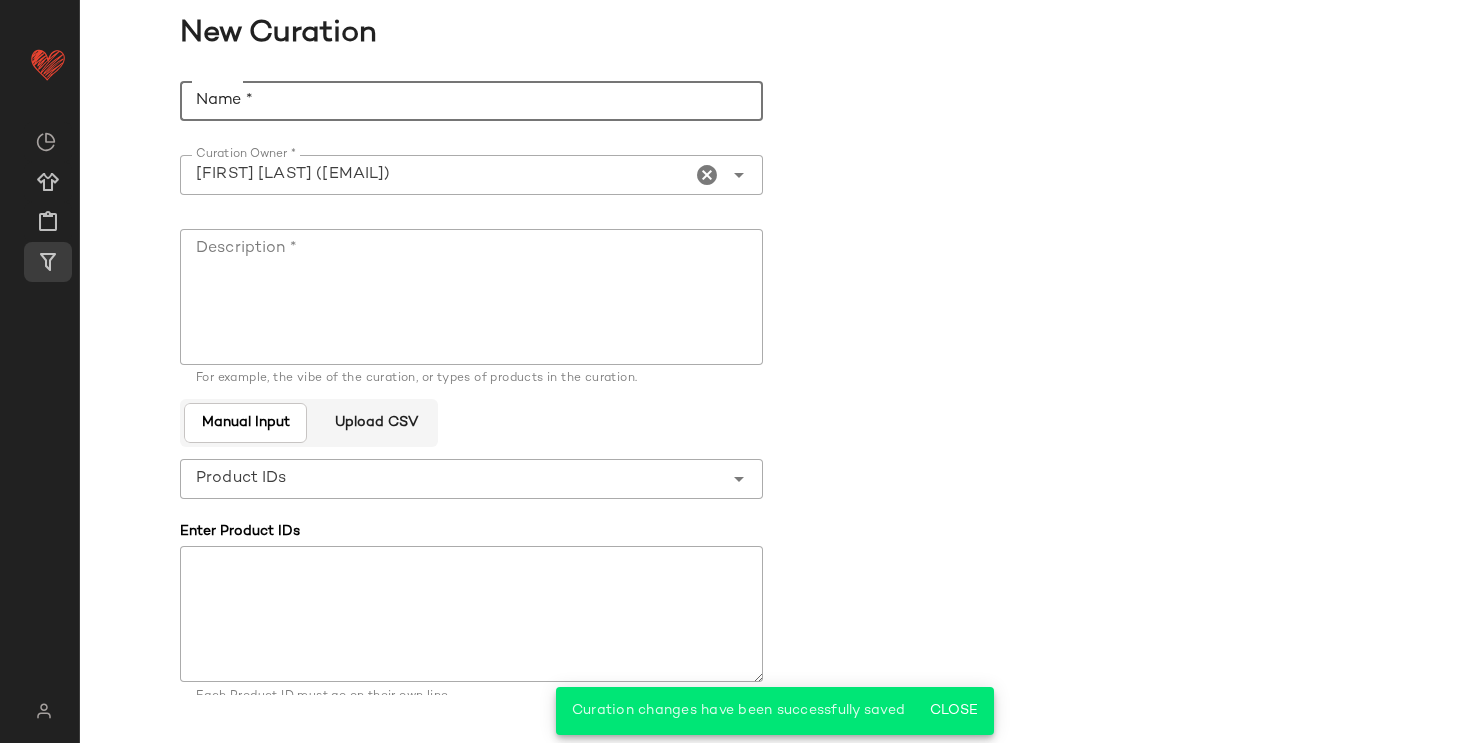 click on "Name *" 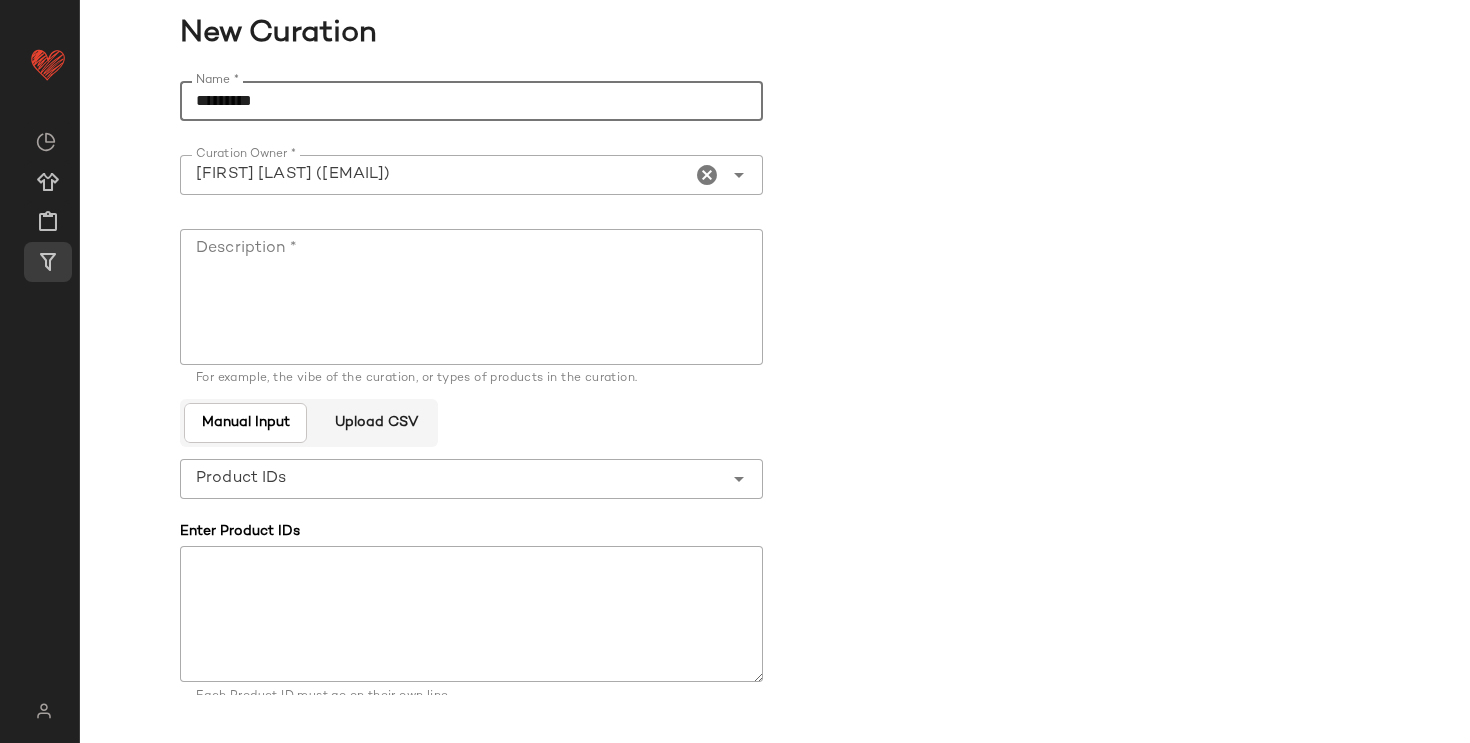 type on "********" 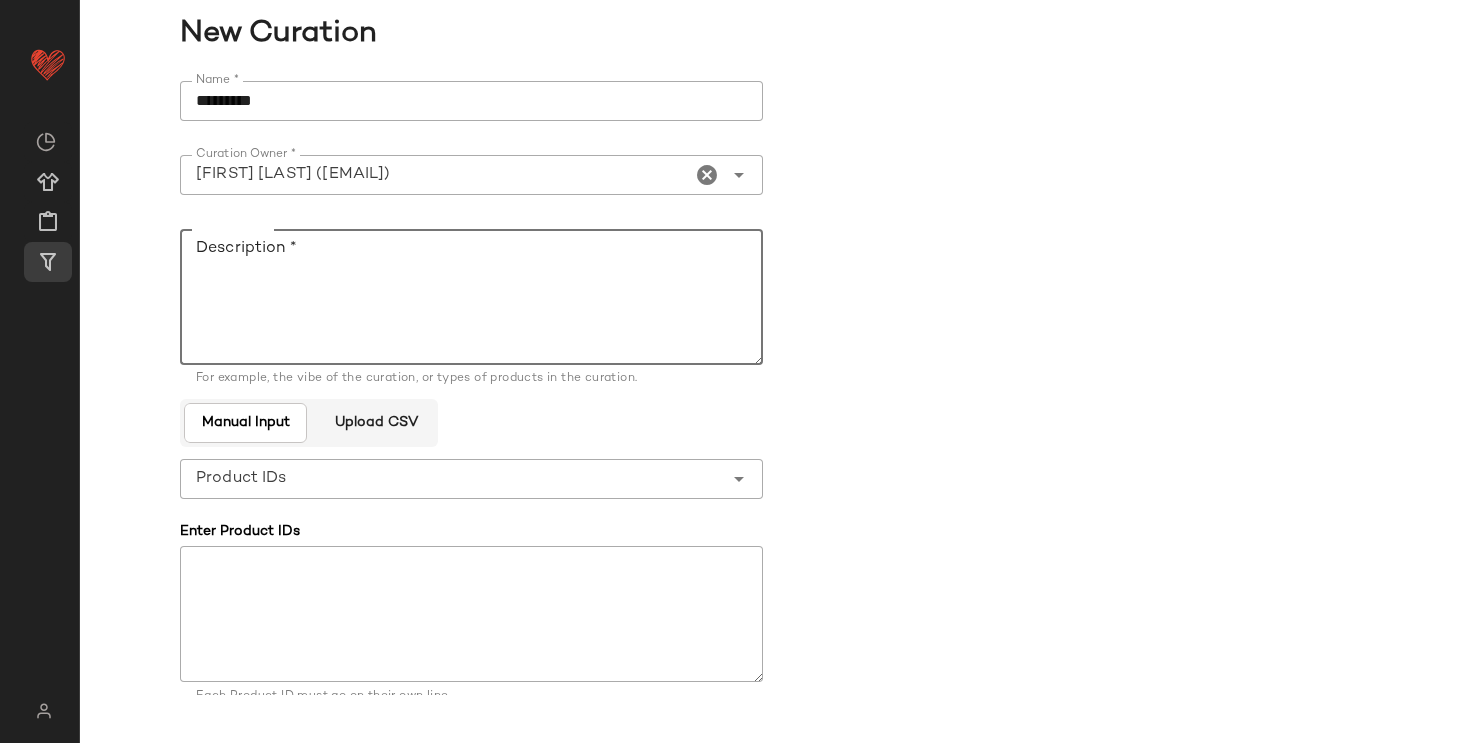 click on "Description *" 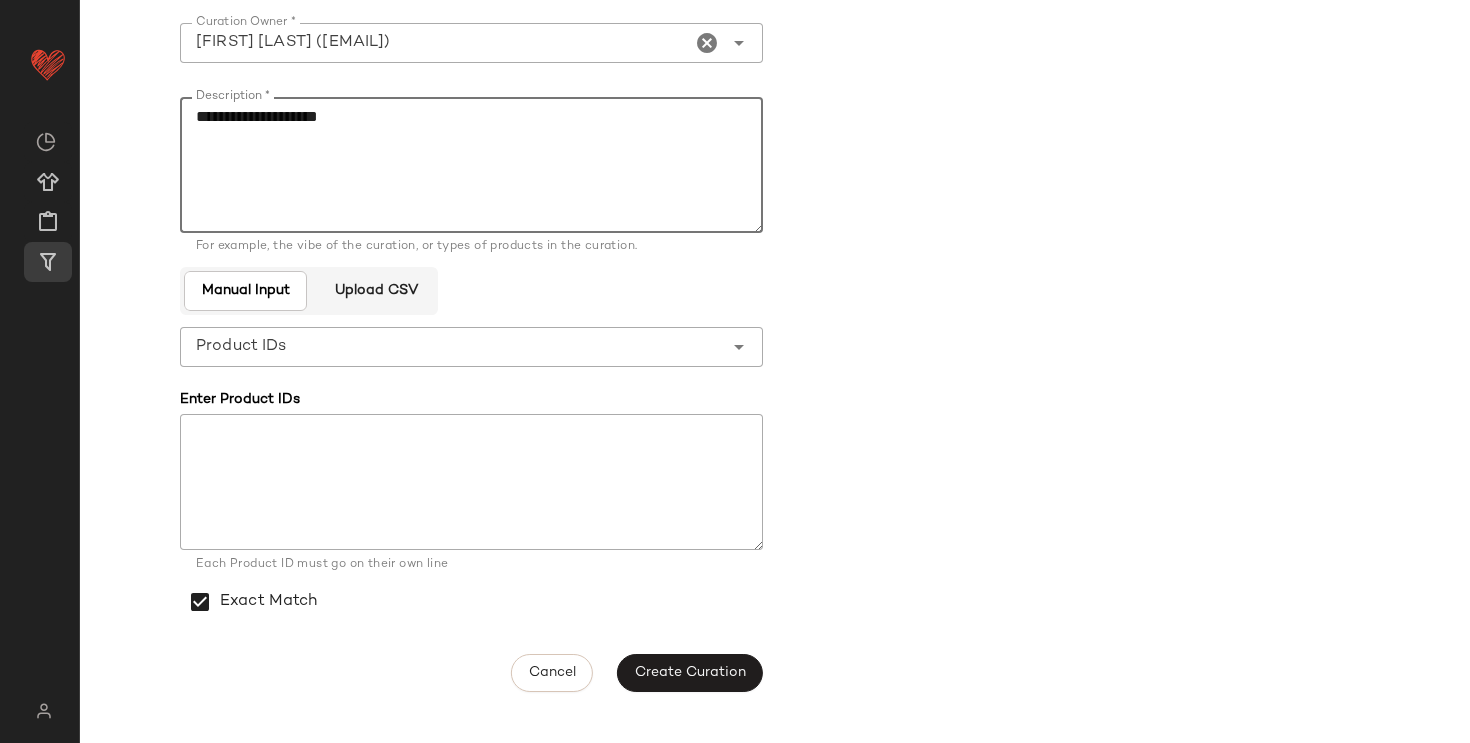 scroll, scrollTop: 141, scrollLeft: 0, axis: vertical 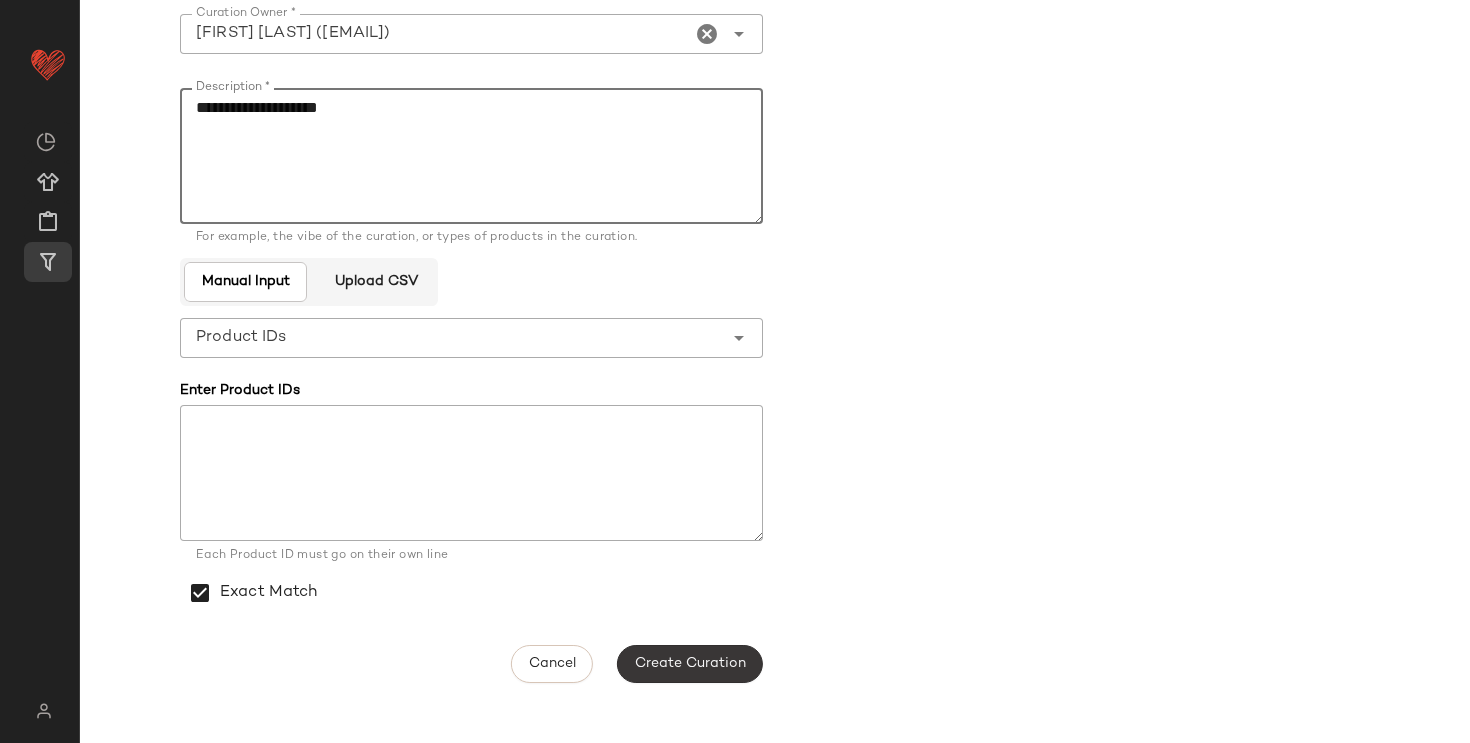 type on "**********" 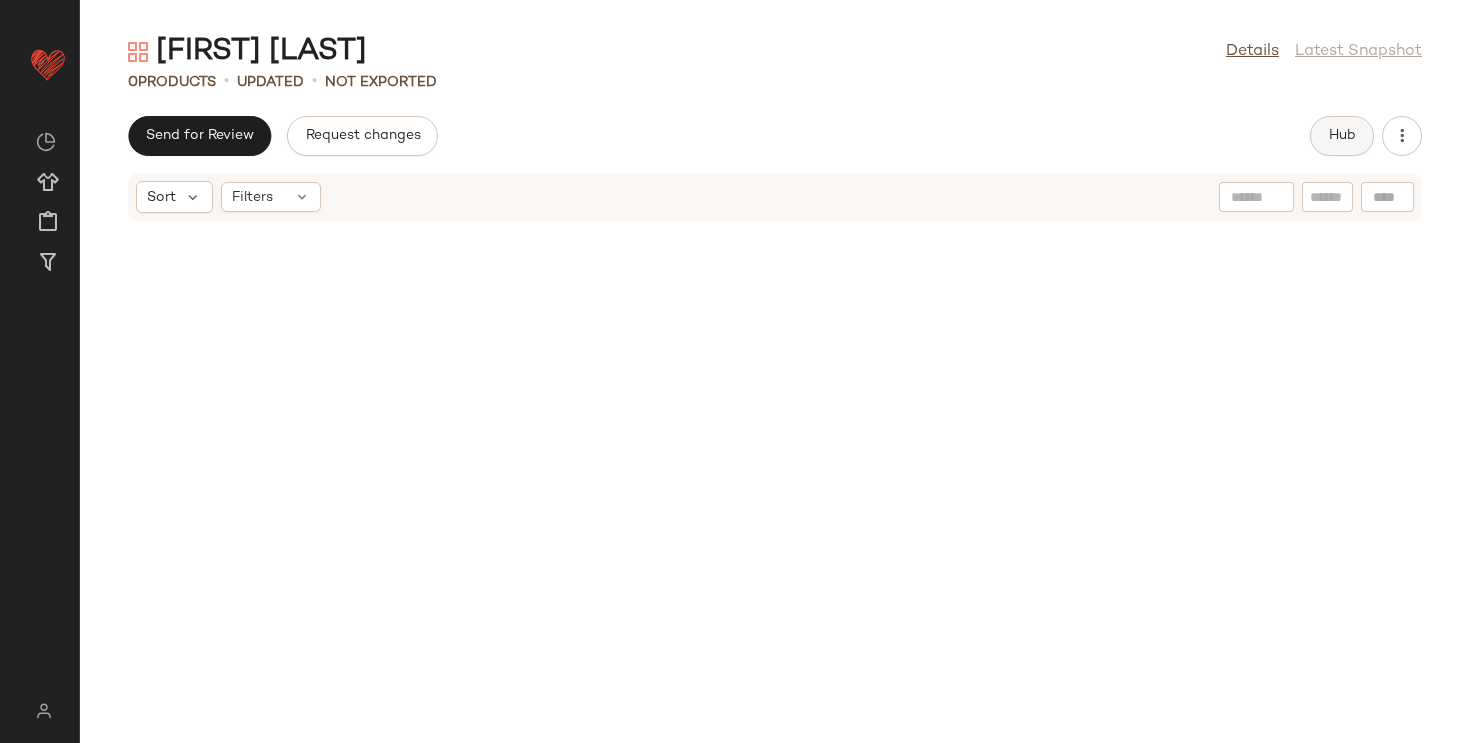click on "Hub" at bounding box center (1342, 136) 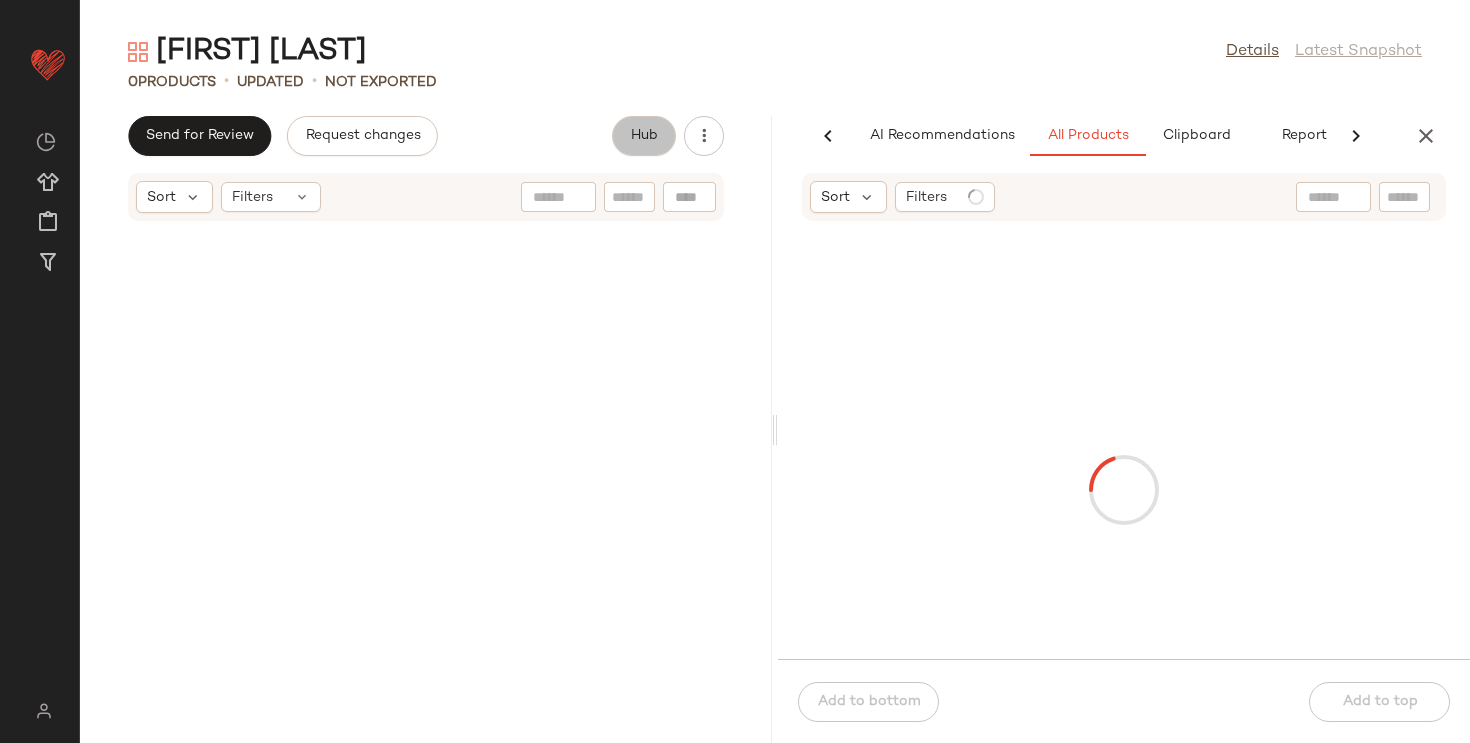 scroll, scrollTop: 0, scrollLeft: 32, axis: horizontal 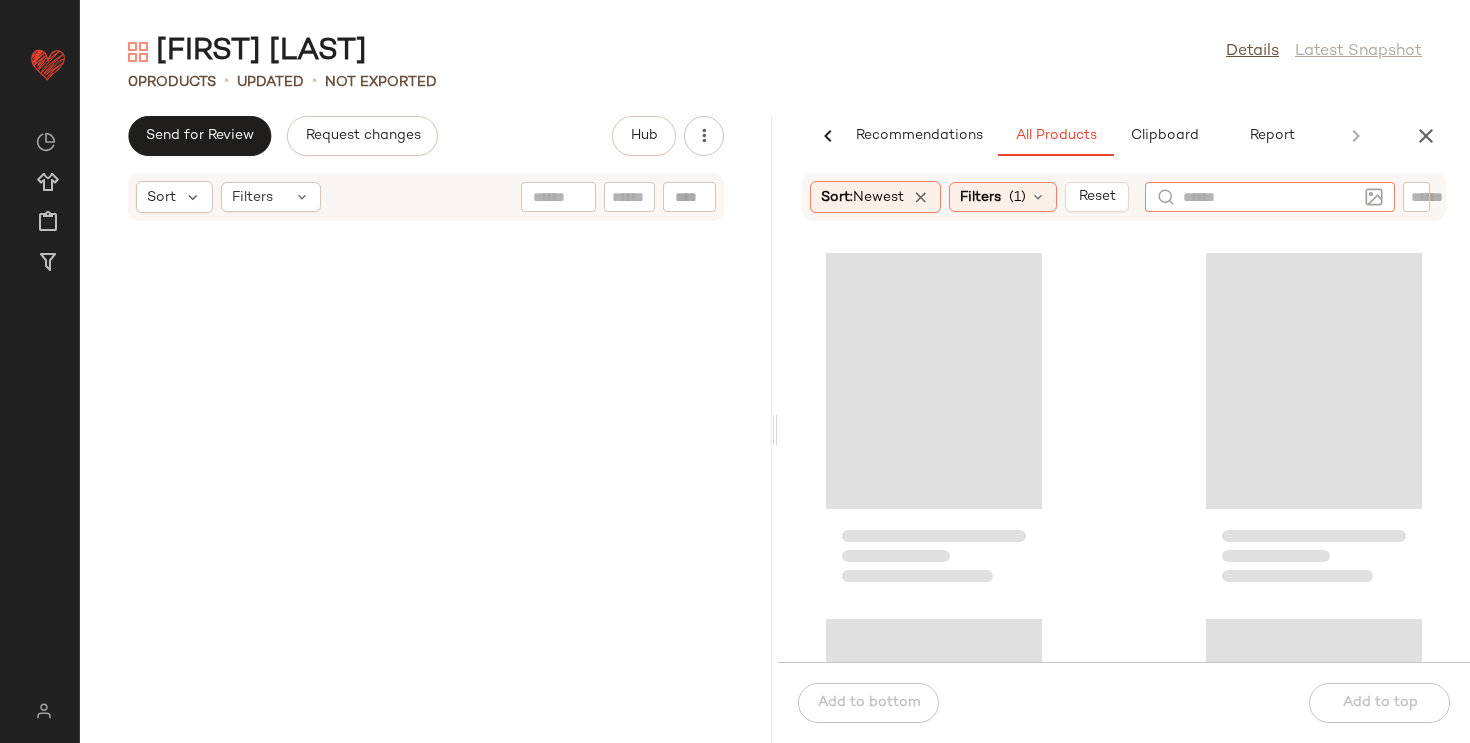 click 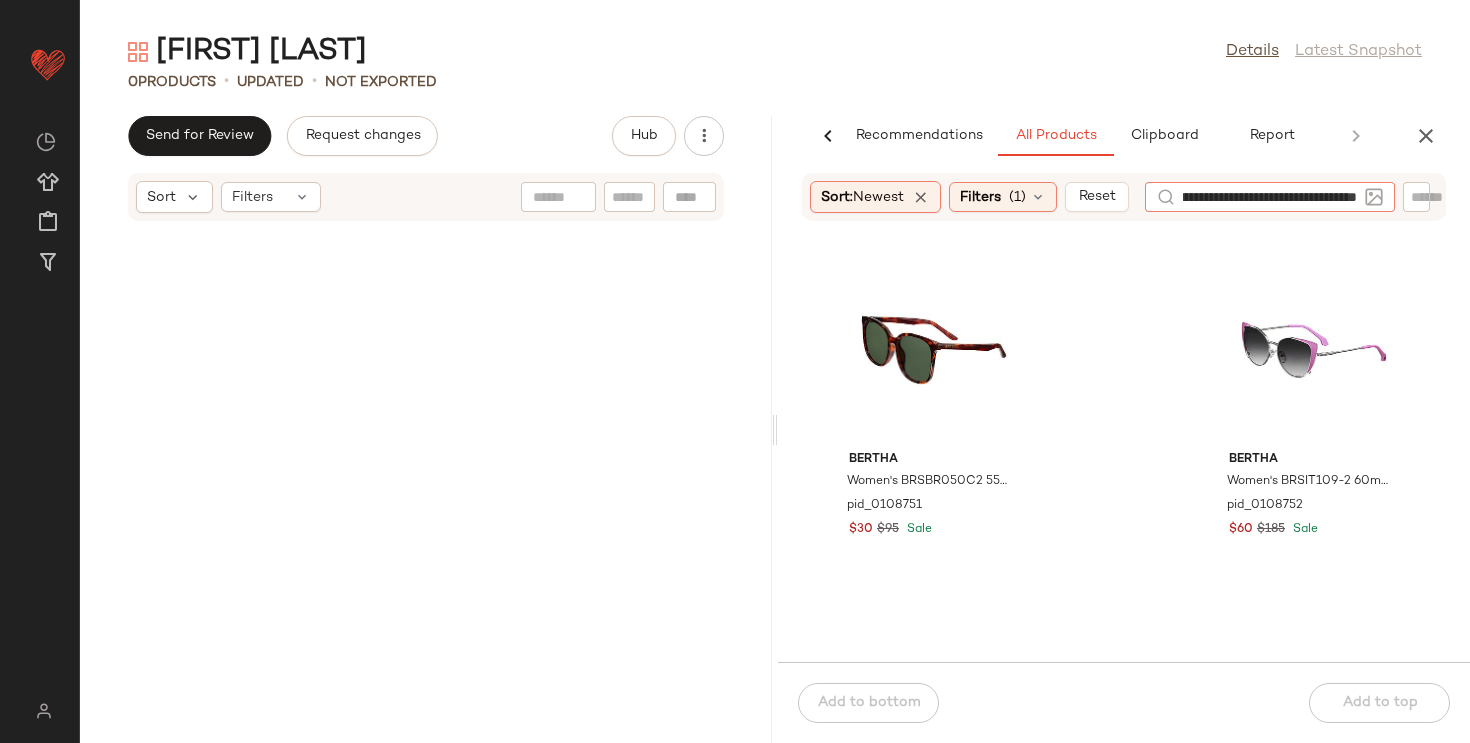 type on "**********" 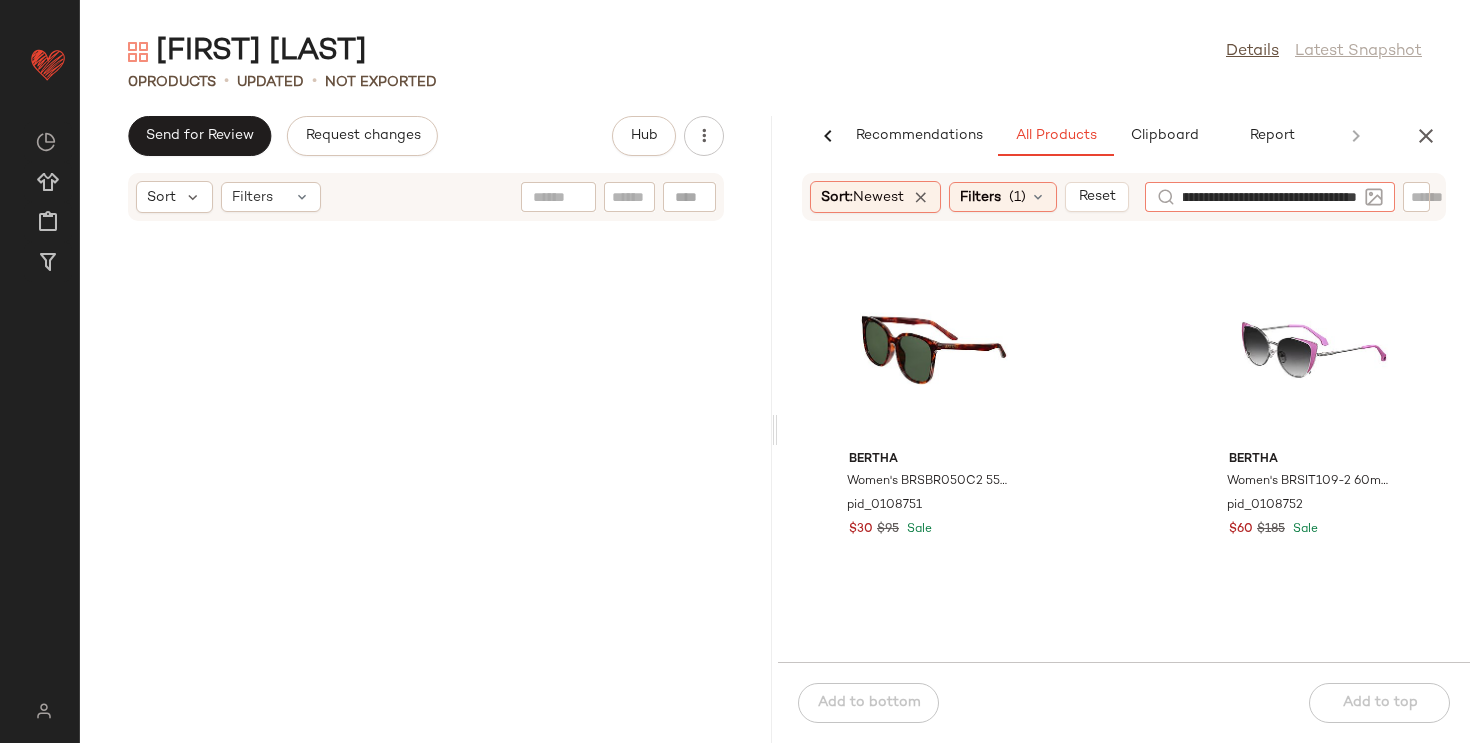 scroll, scrollTop: 0, scrollLeft: 156, axis: horizontal 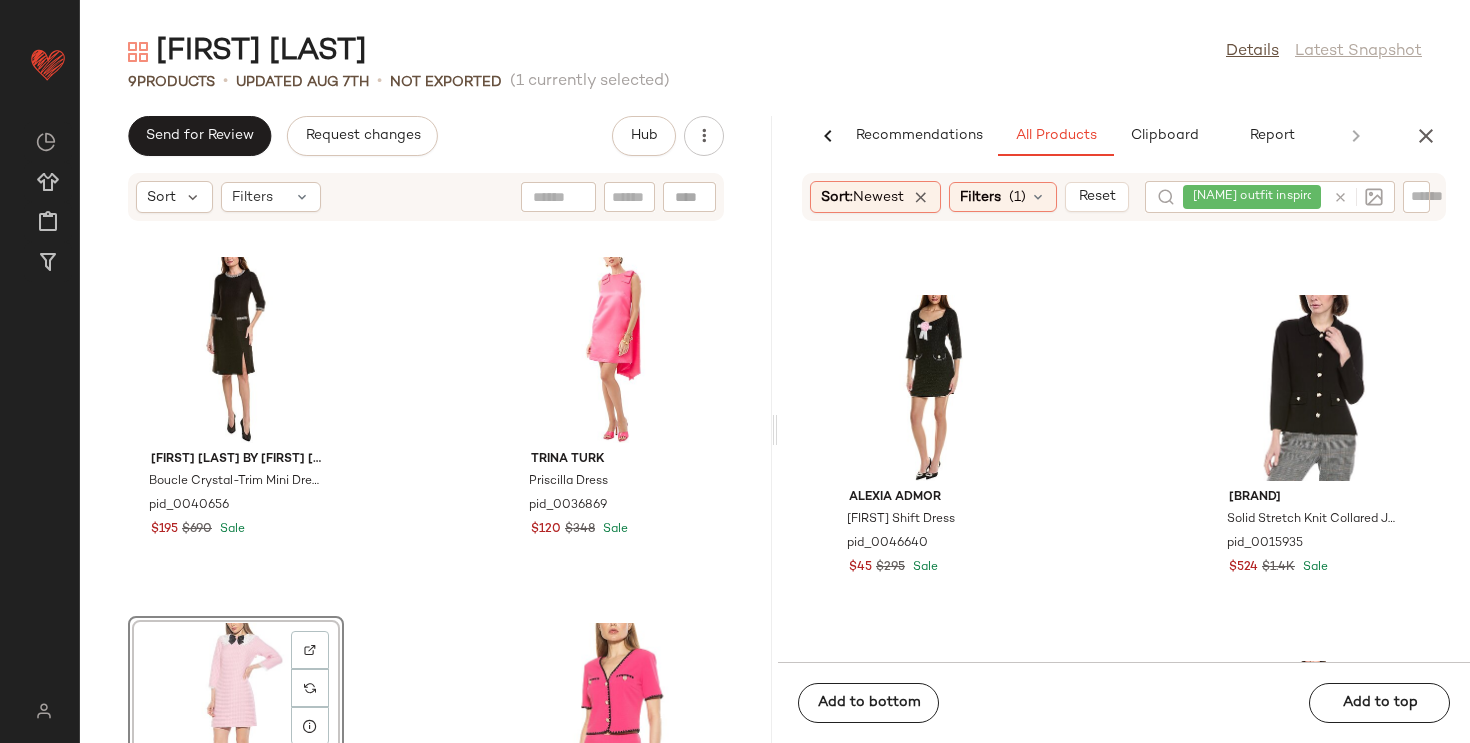 drag, startPoint x: 1275, startPoint y: 391, endPoint x: 1173, endPoint y: 21, distance: 383.80203 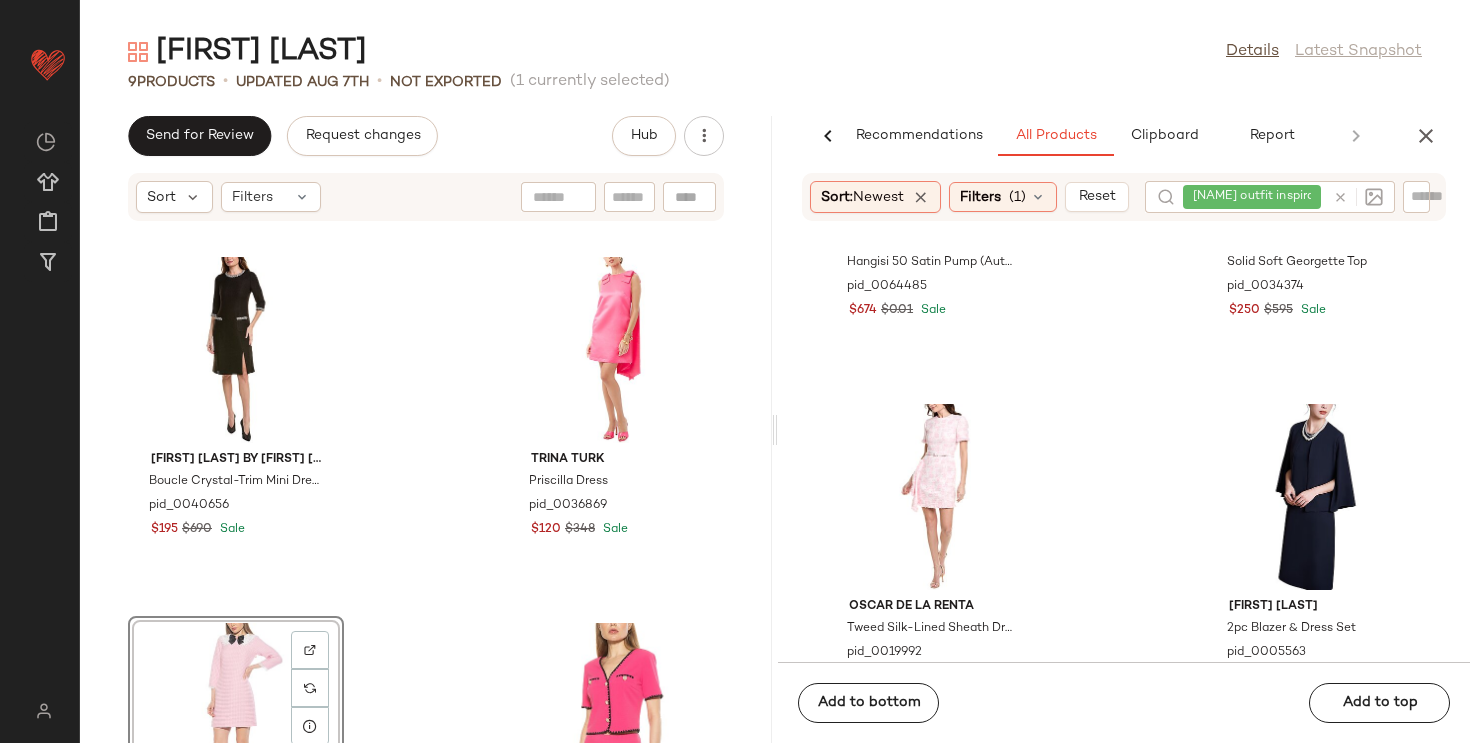 scroll, scrollTop: 8670, scrollLeft: 0, axis: vertical 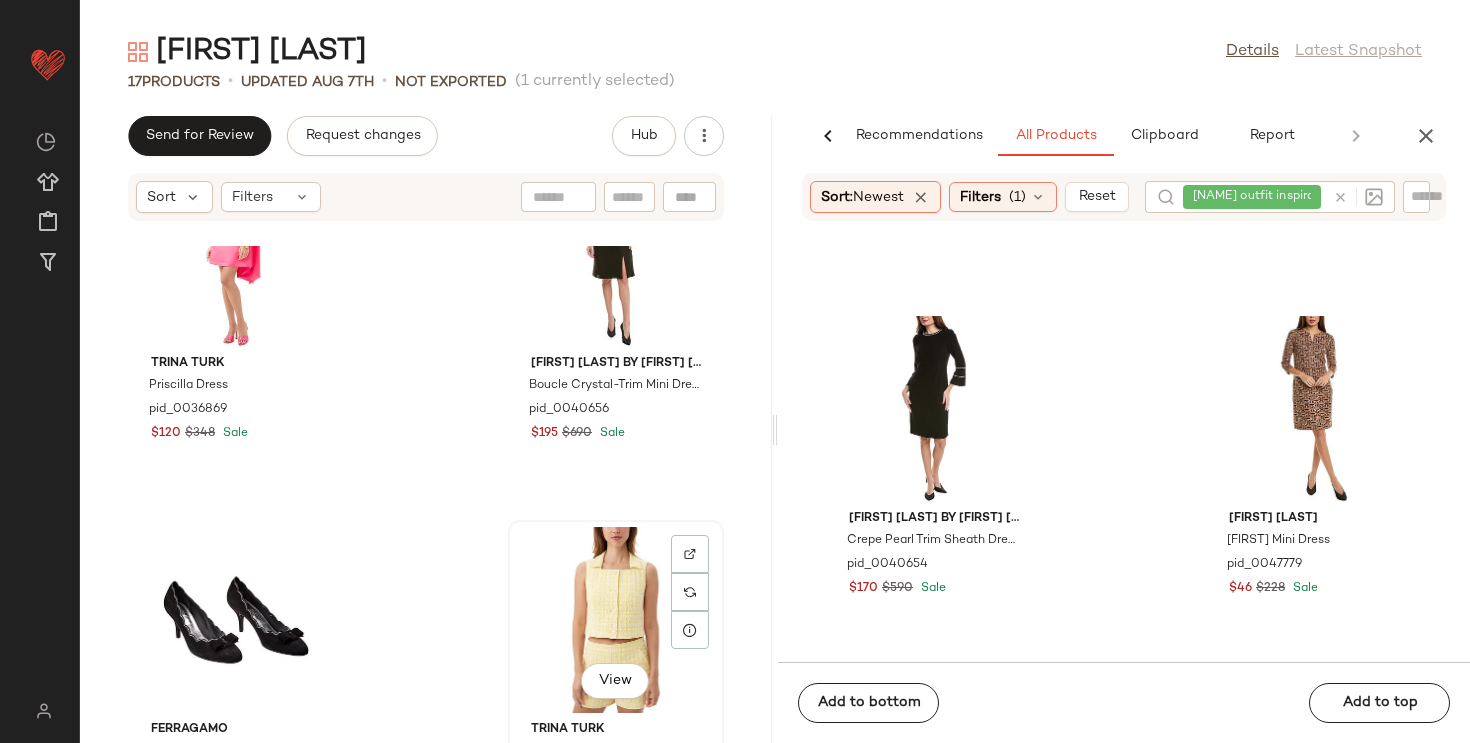 click on "View" 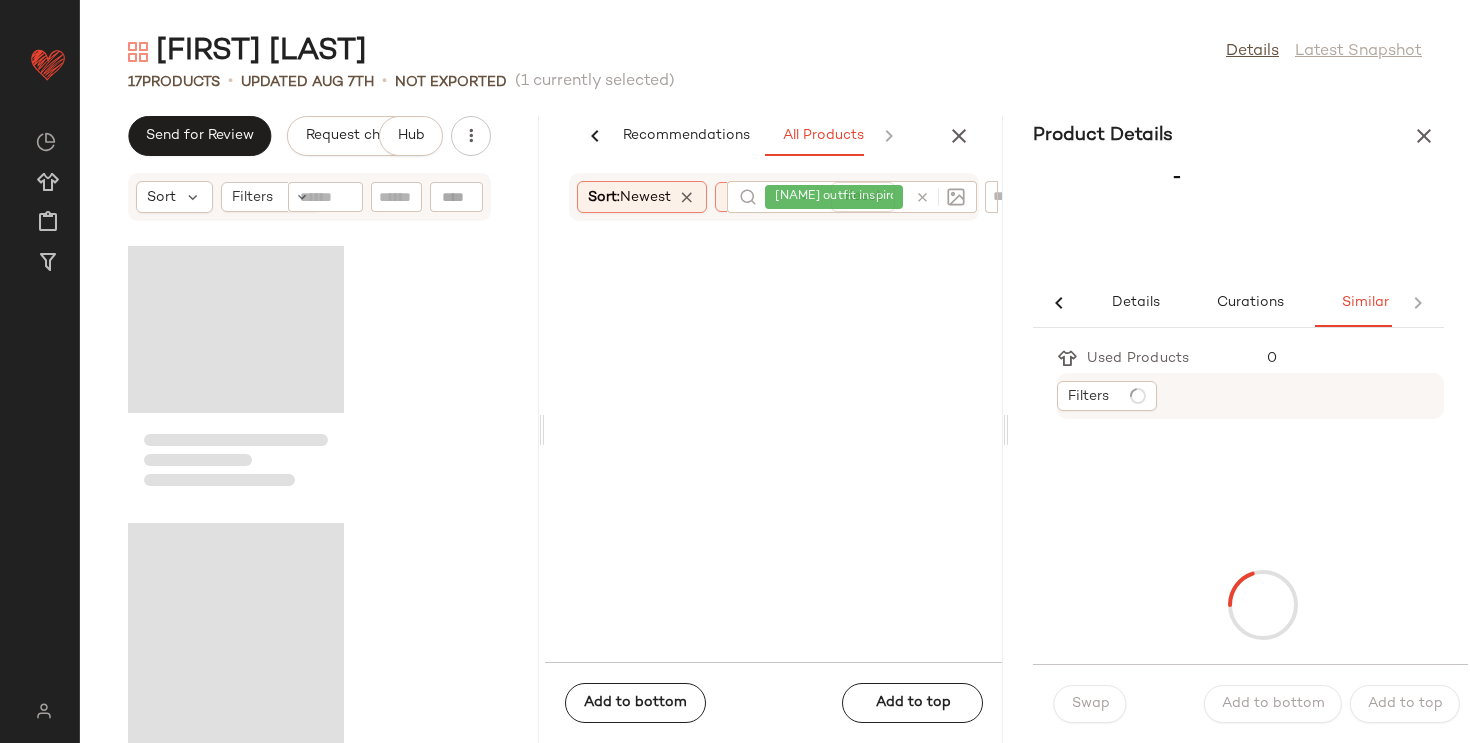 scroll, scrollTop: 0, scrollLeft: 23, axis: horizontal 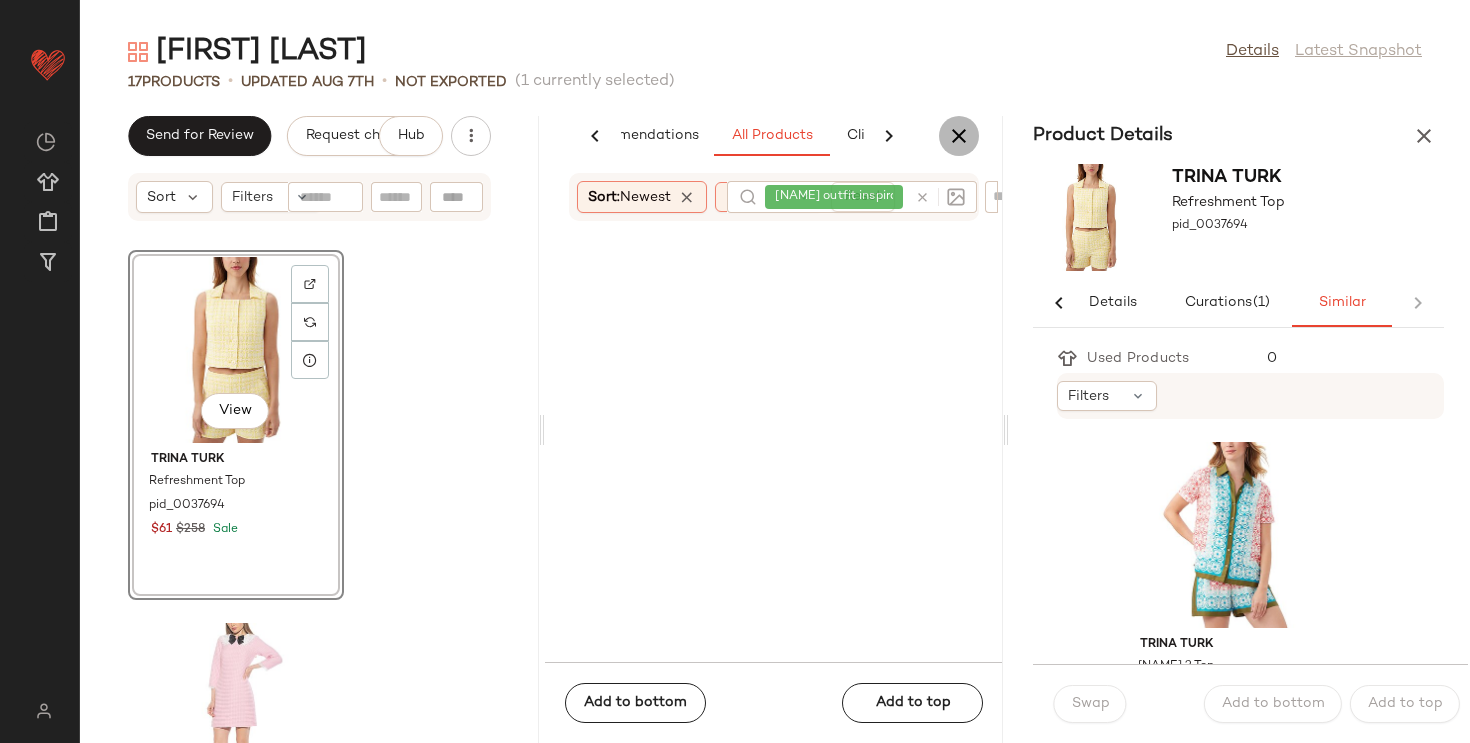 click at bounding box center (959, 136) 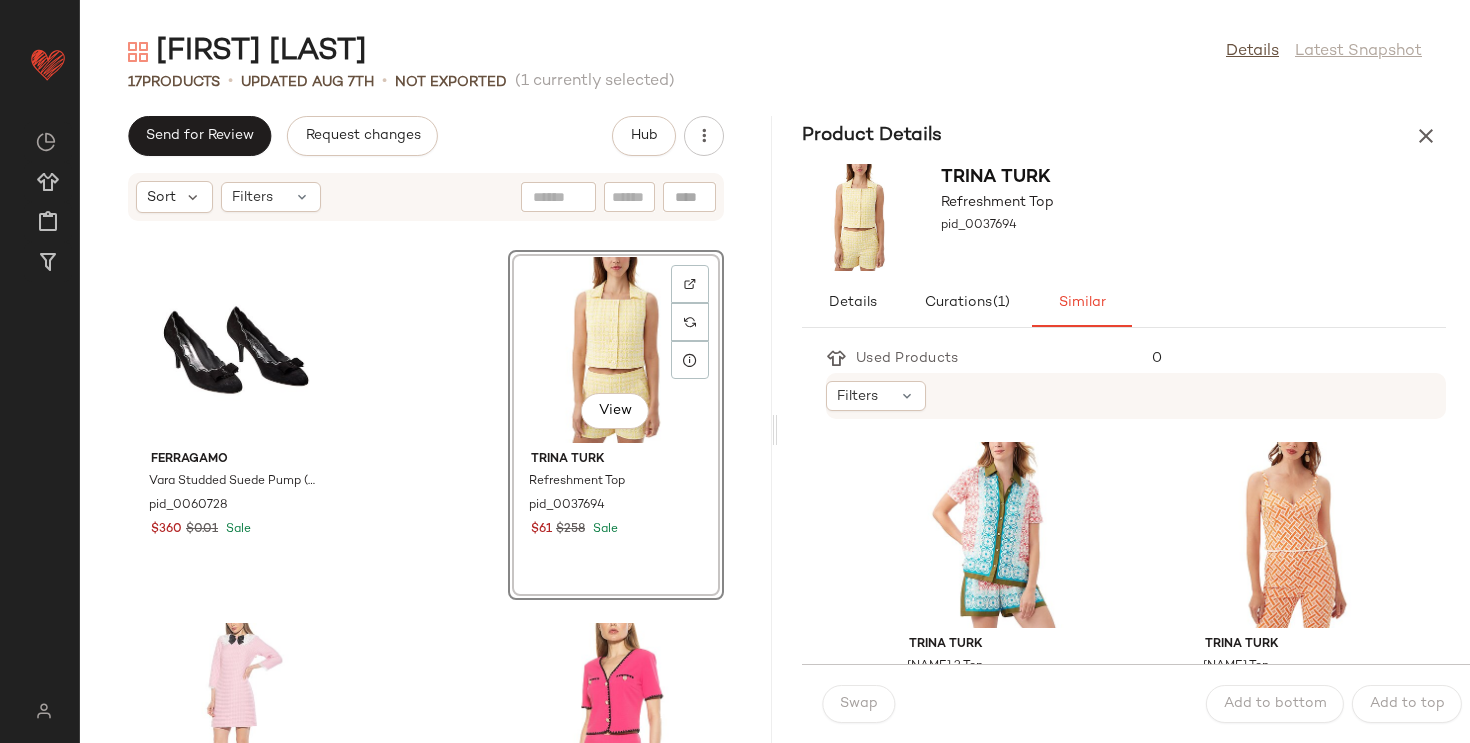 scroll, scrollTop: 366, scrollLeft: 0, axis: vertical 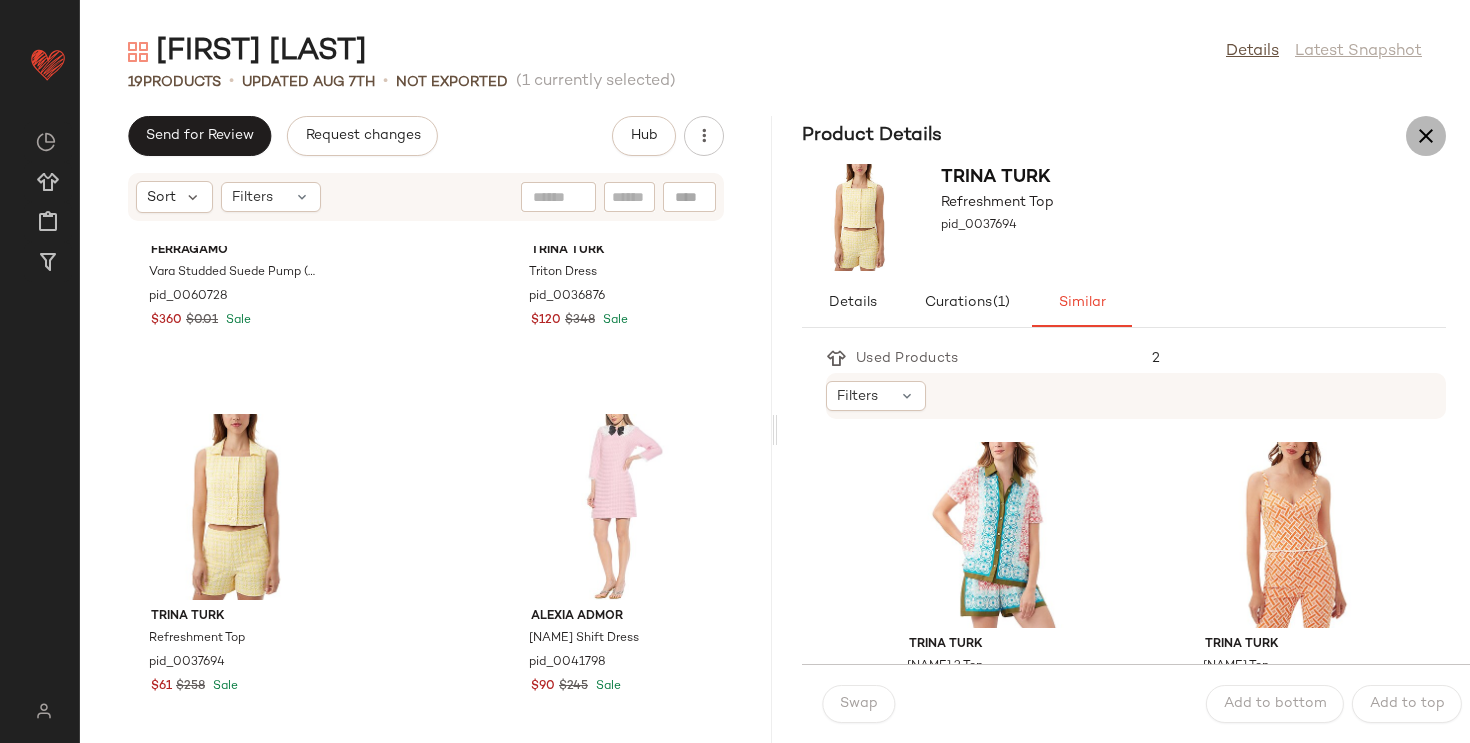 click at bounding box center [1426, 136] 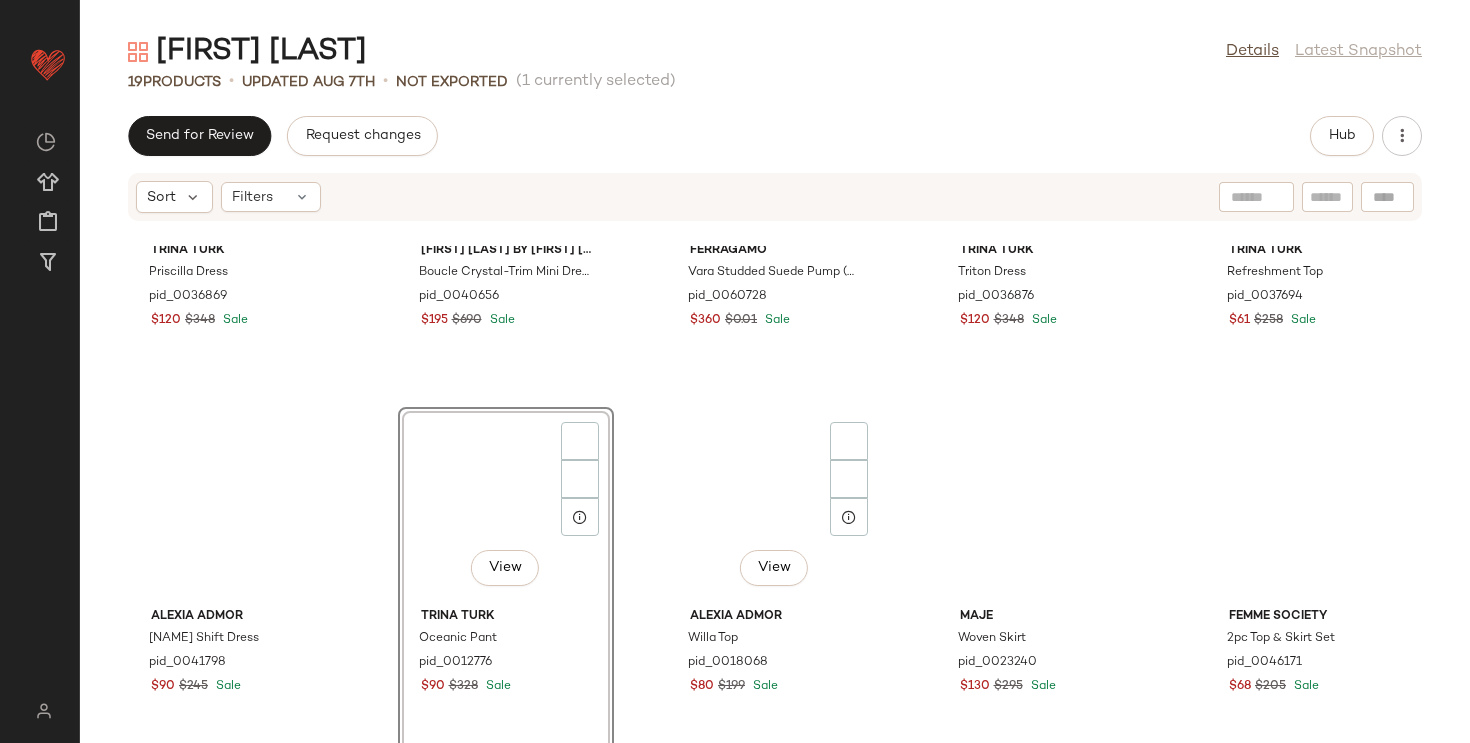 scroll, scrollTop: 0, scrollLeft: 0, axis: both 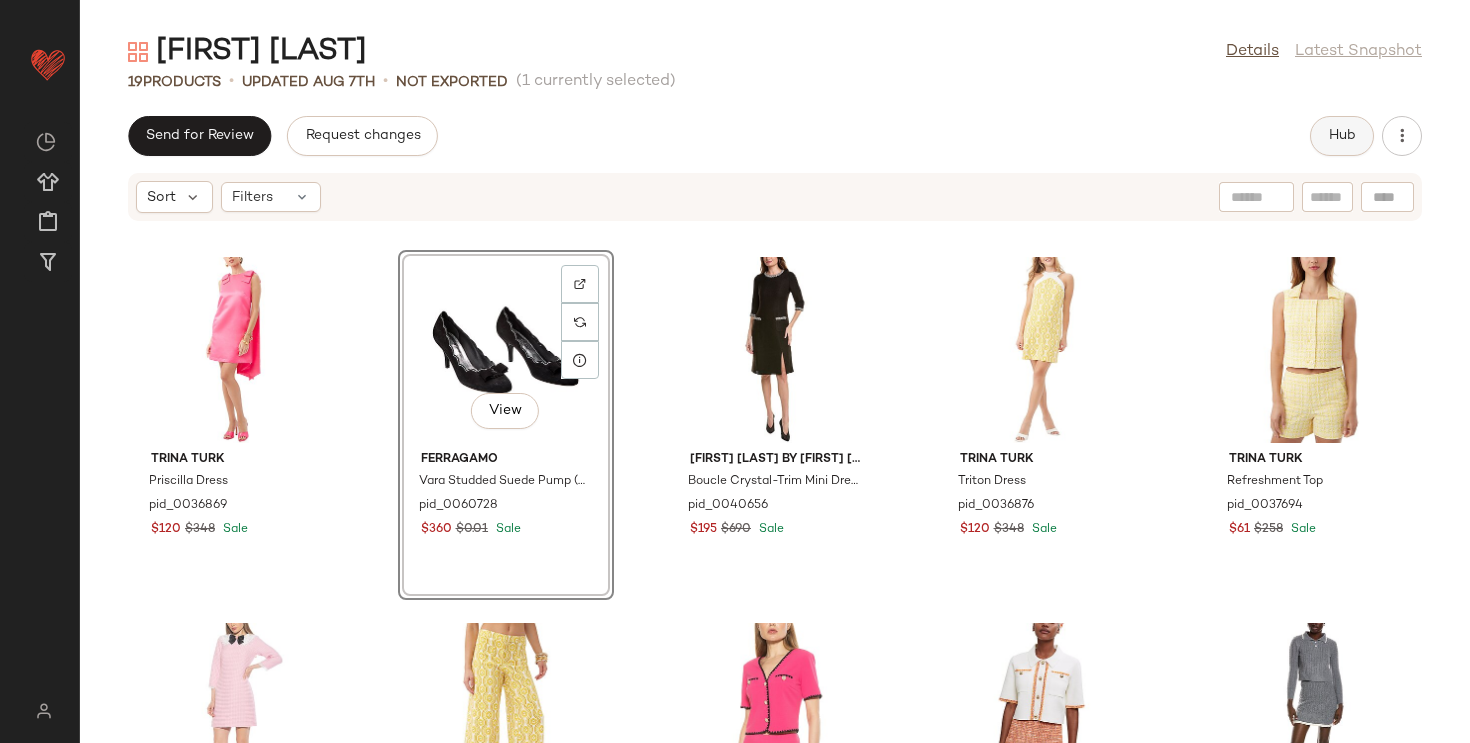 click on "Hub" 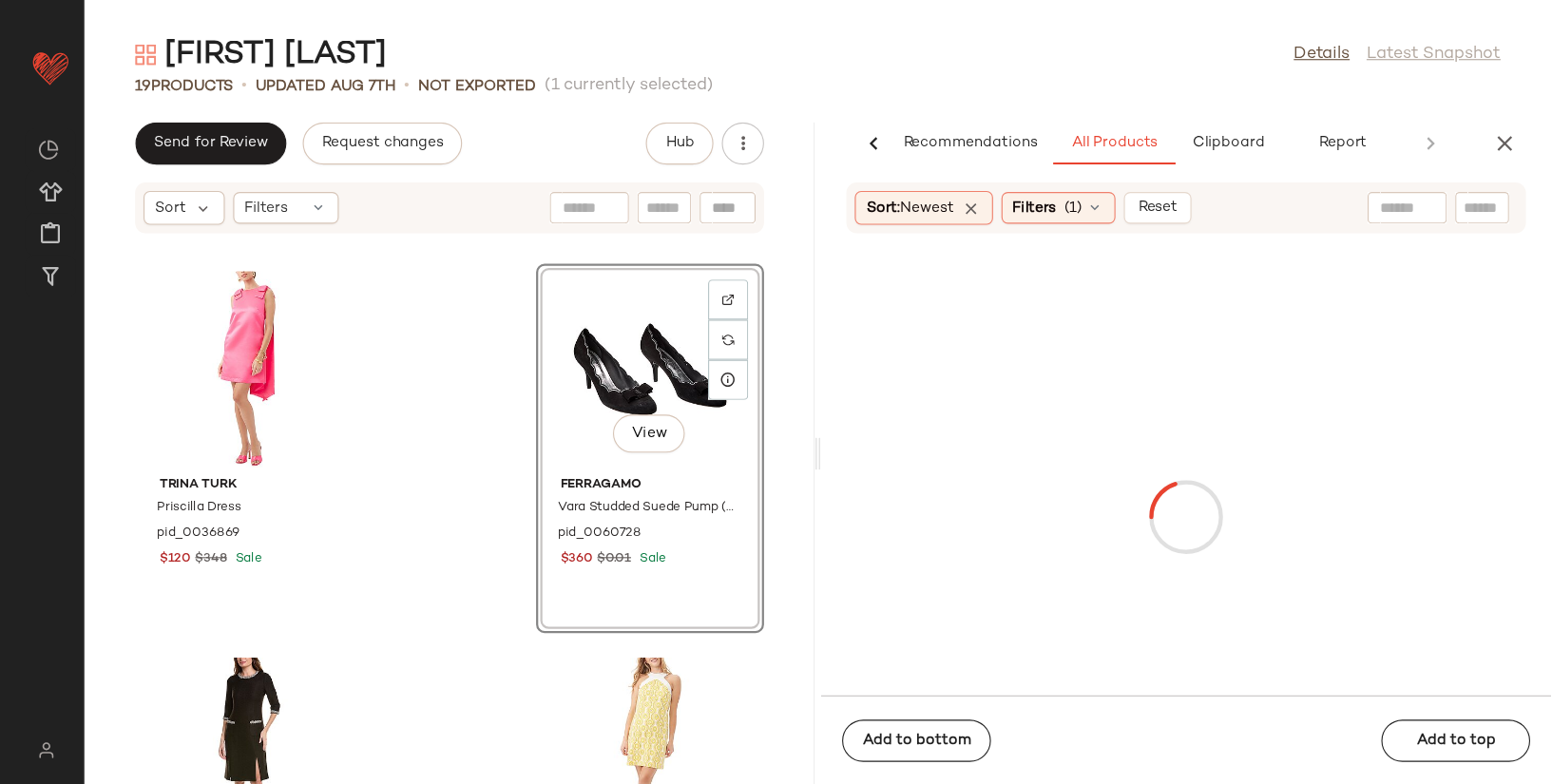 scroll, scrollTop: 0, scrollLeft: 0, axis: both 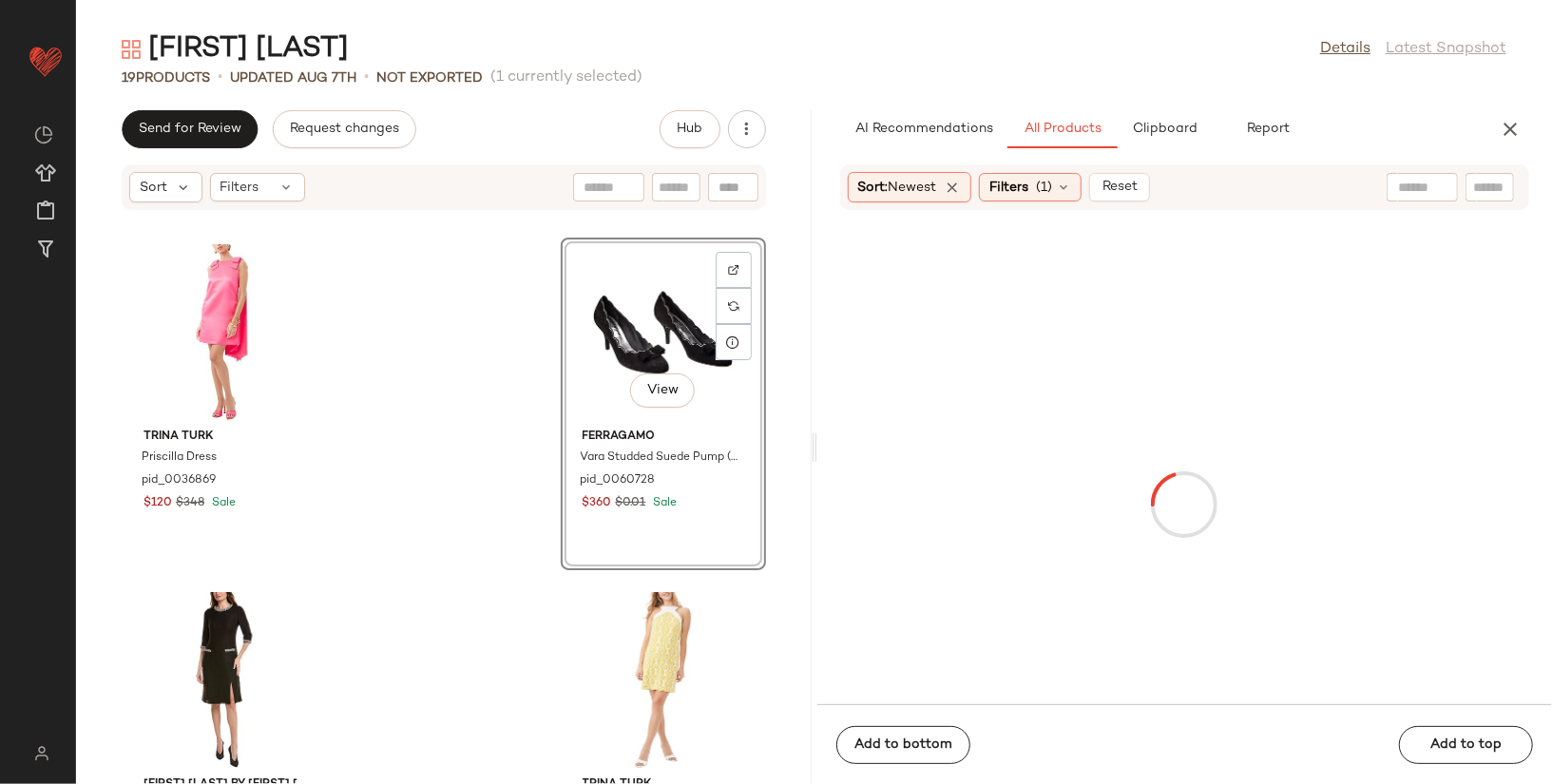 click 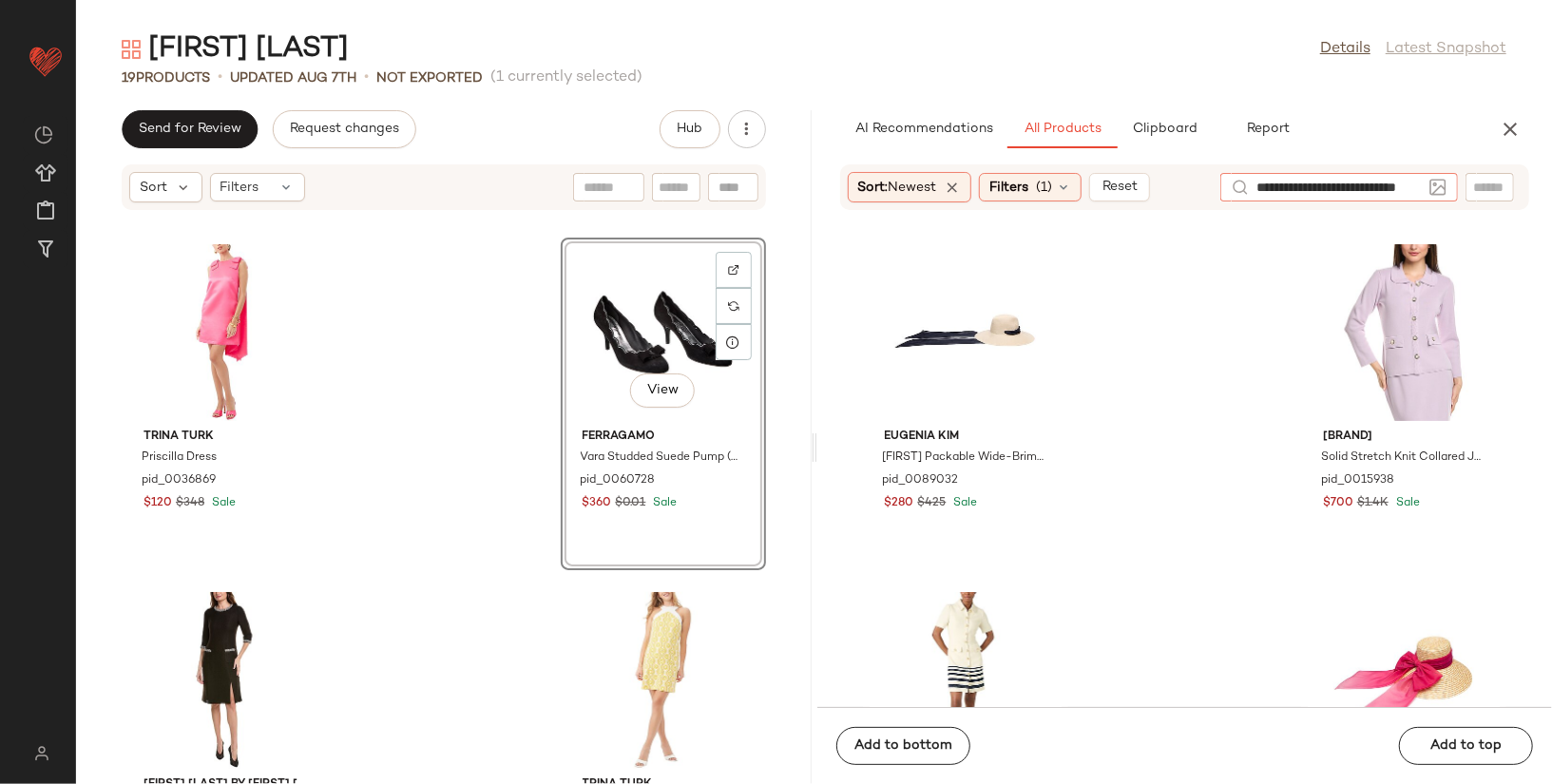 type on "**********" 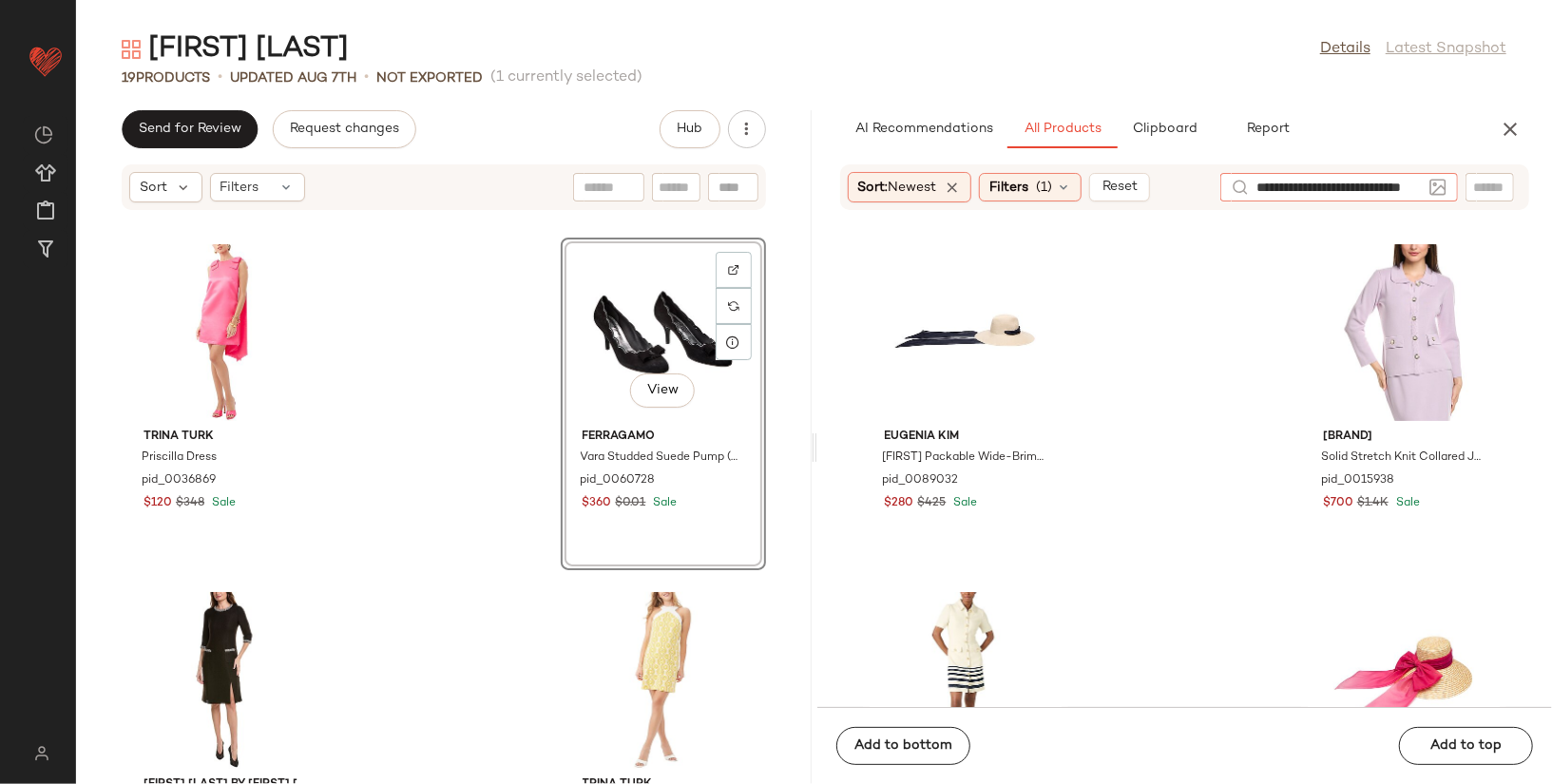 scroll, scrollTop: 0, scrollLeft: 22, axis: horizontal 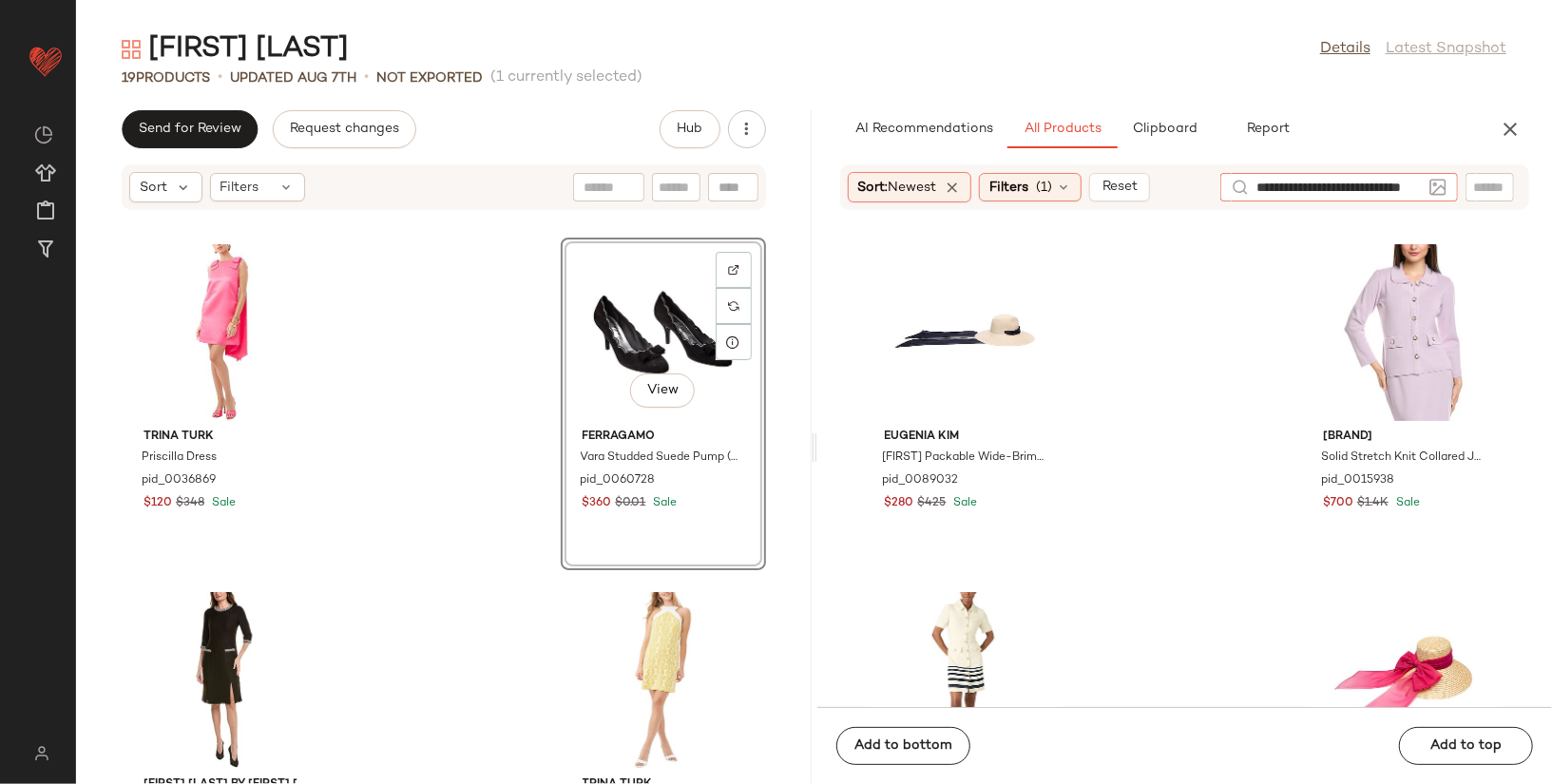 type 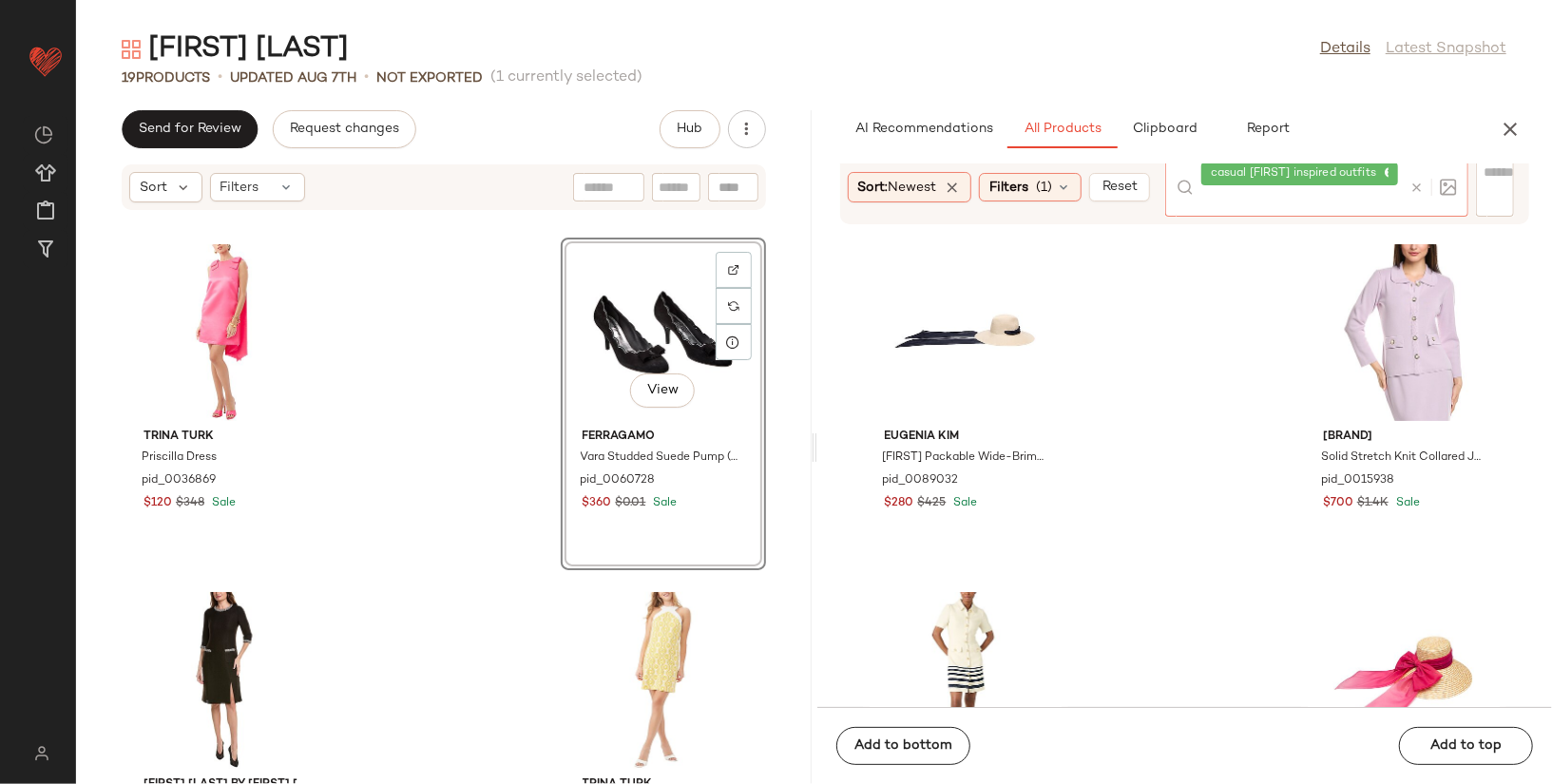 scroll, scrollTop: 0, scrollLeft: 0, axis: both 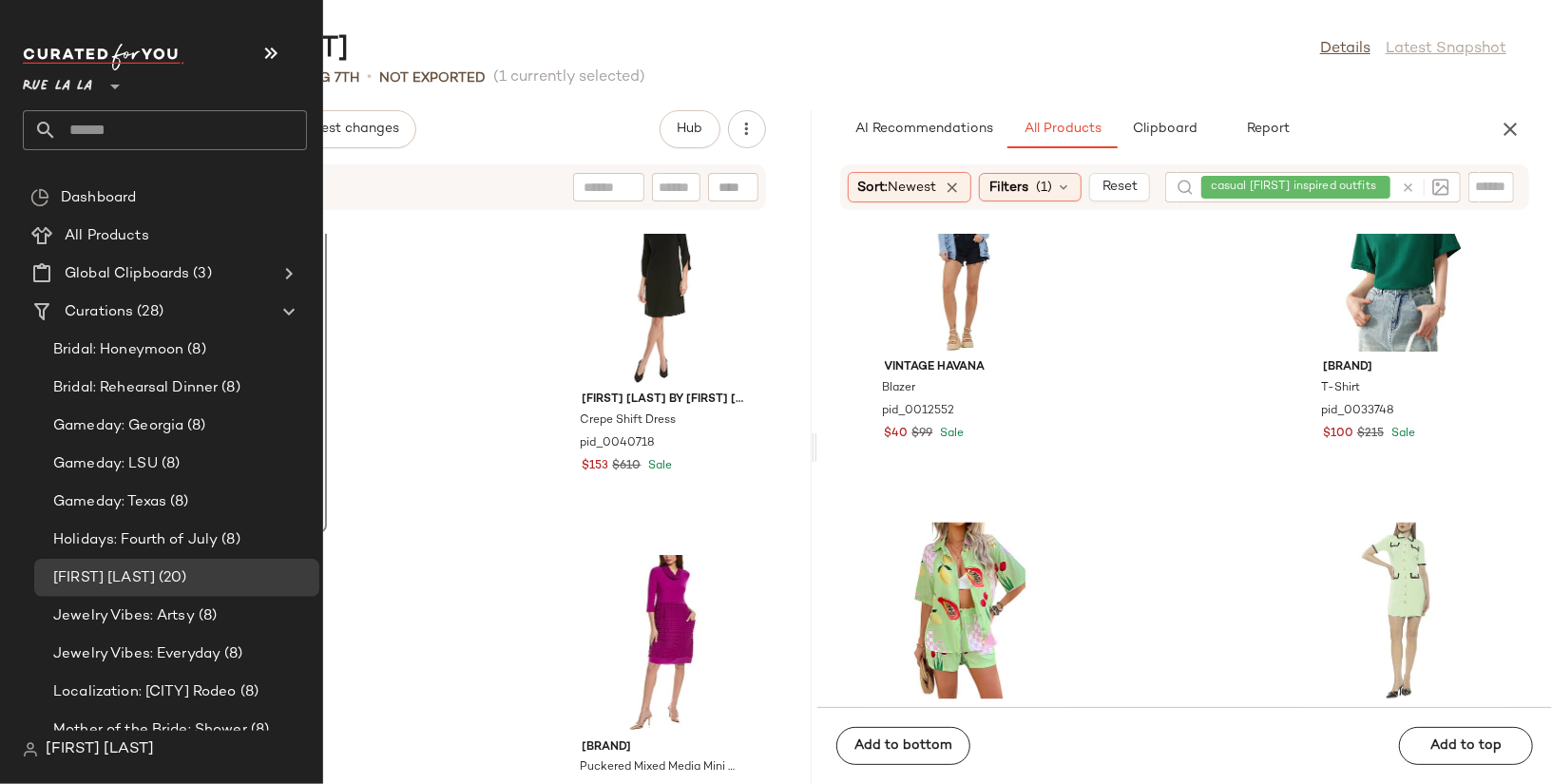 drag, startPoint x: 1388, startPoint y: 423, endPoint x: 62, endPoint y: 0, distance: 1391.8351 